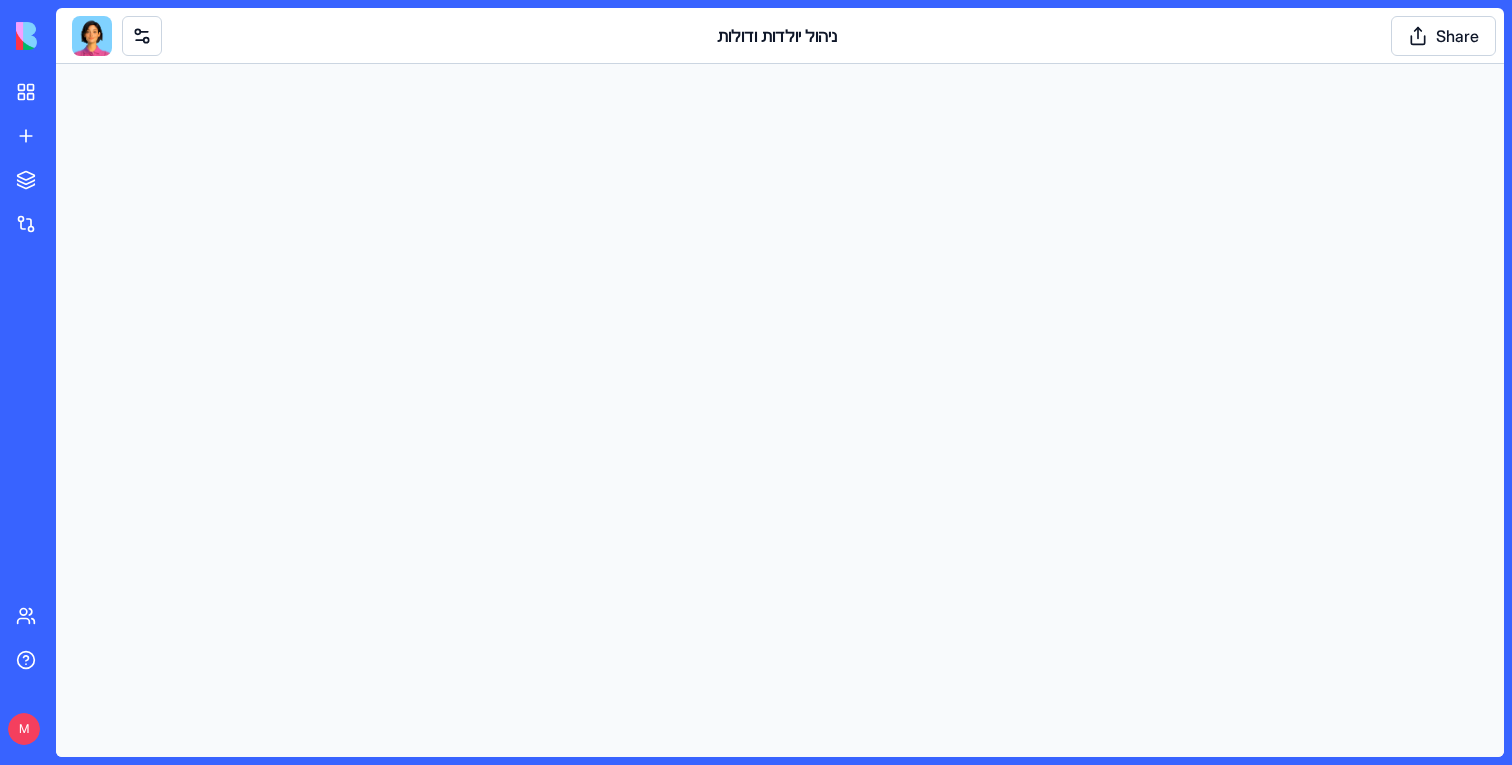 scroll, scrollTop: 0, scrollLeft: 0, axis: both 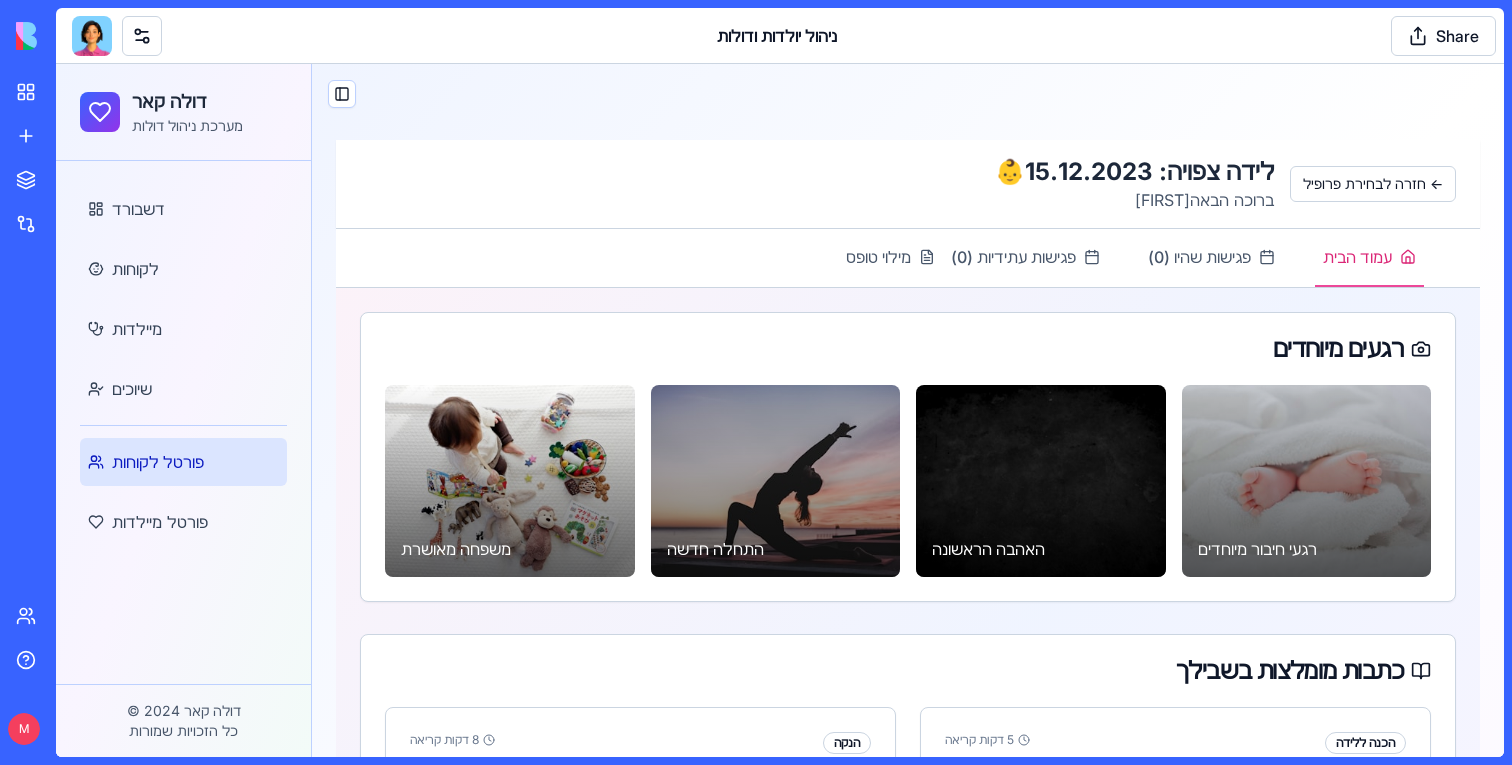 type 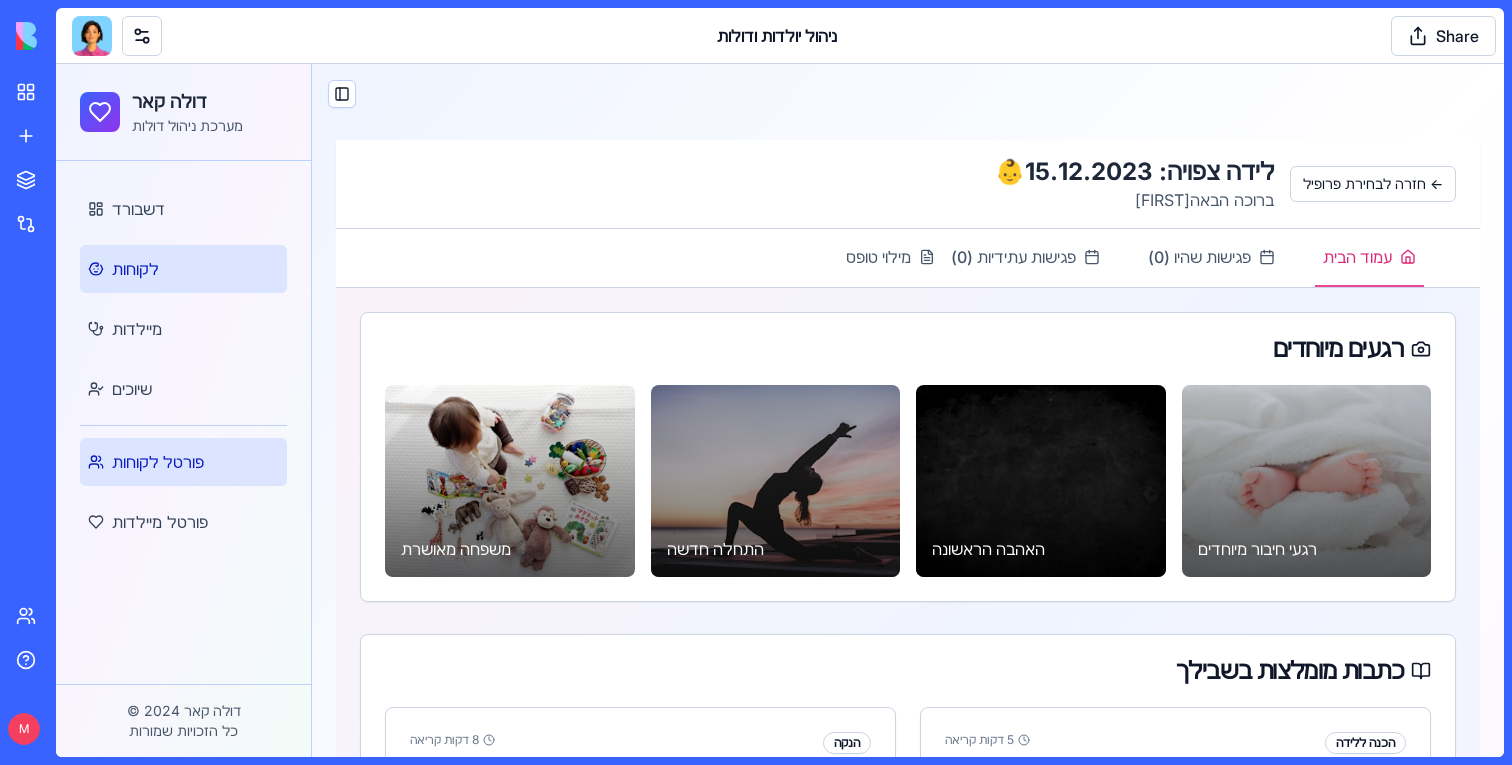 click on "לקוחות" at bounding box center [183, 269] 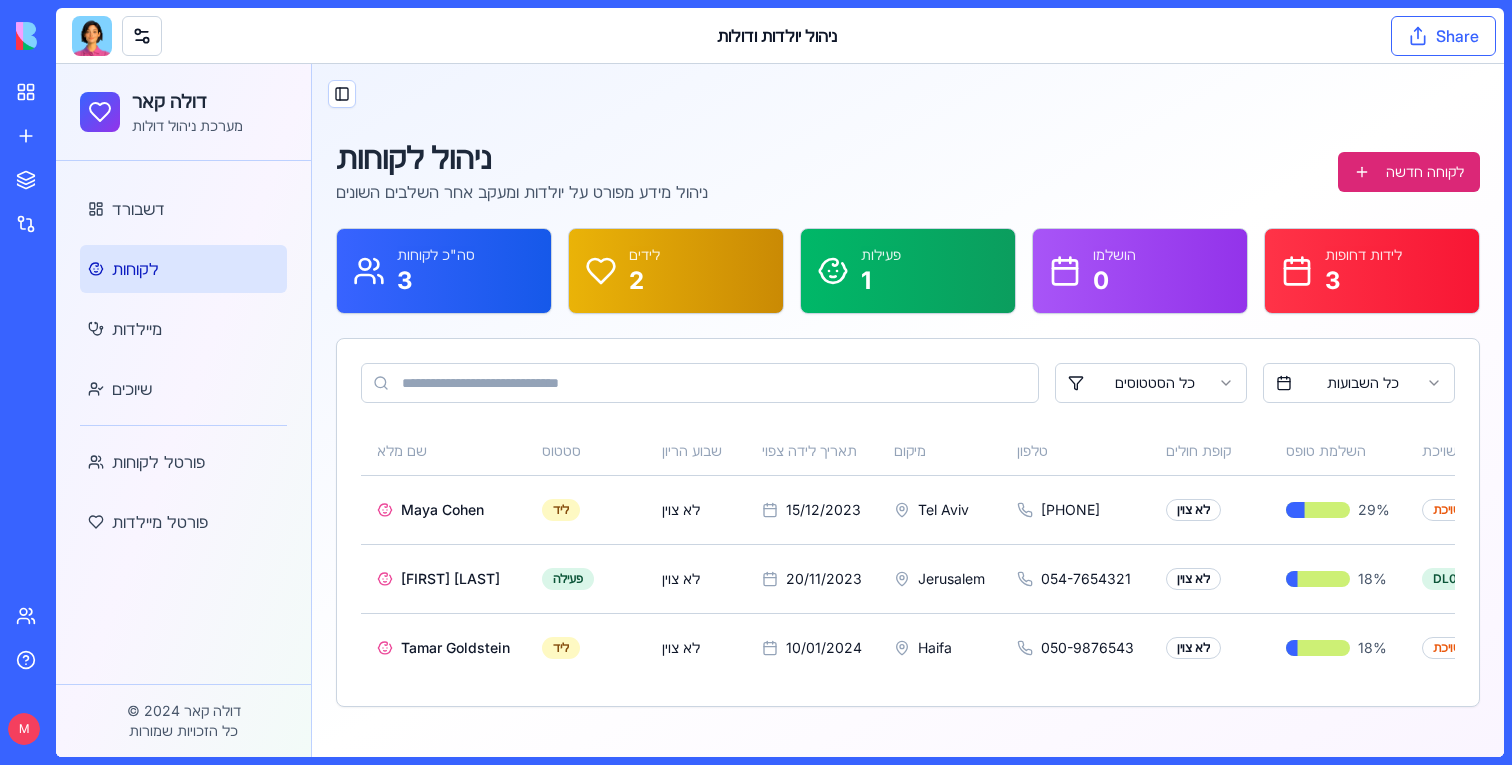 click on "Share" at bounding box center (1443, 36) 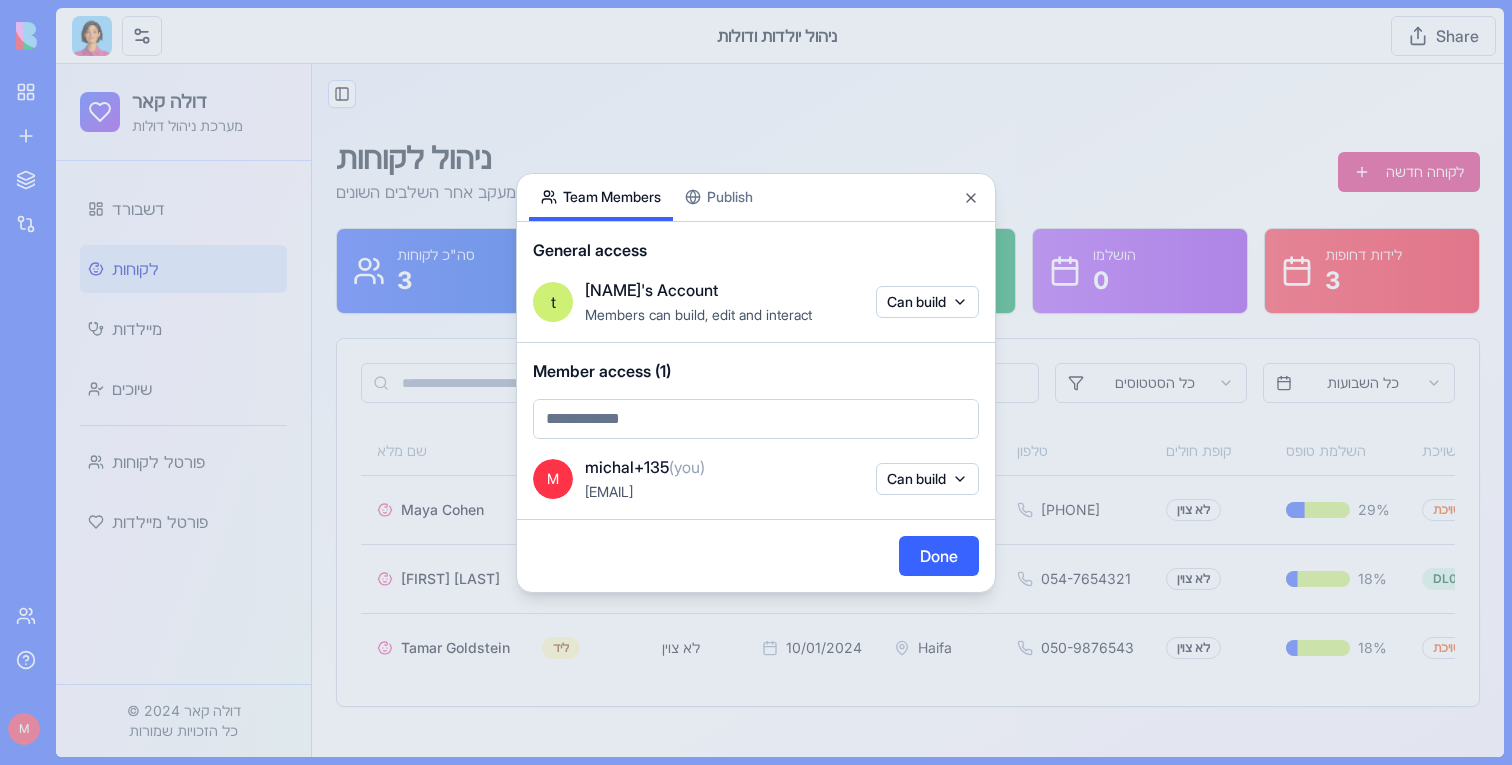 click at bounding box center [756, 382] 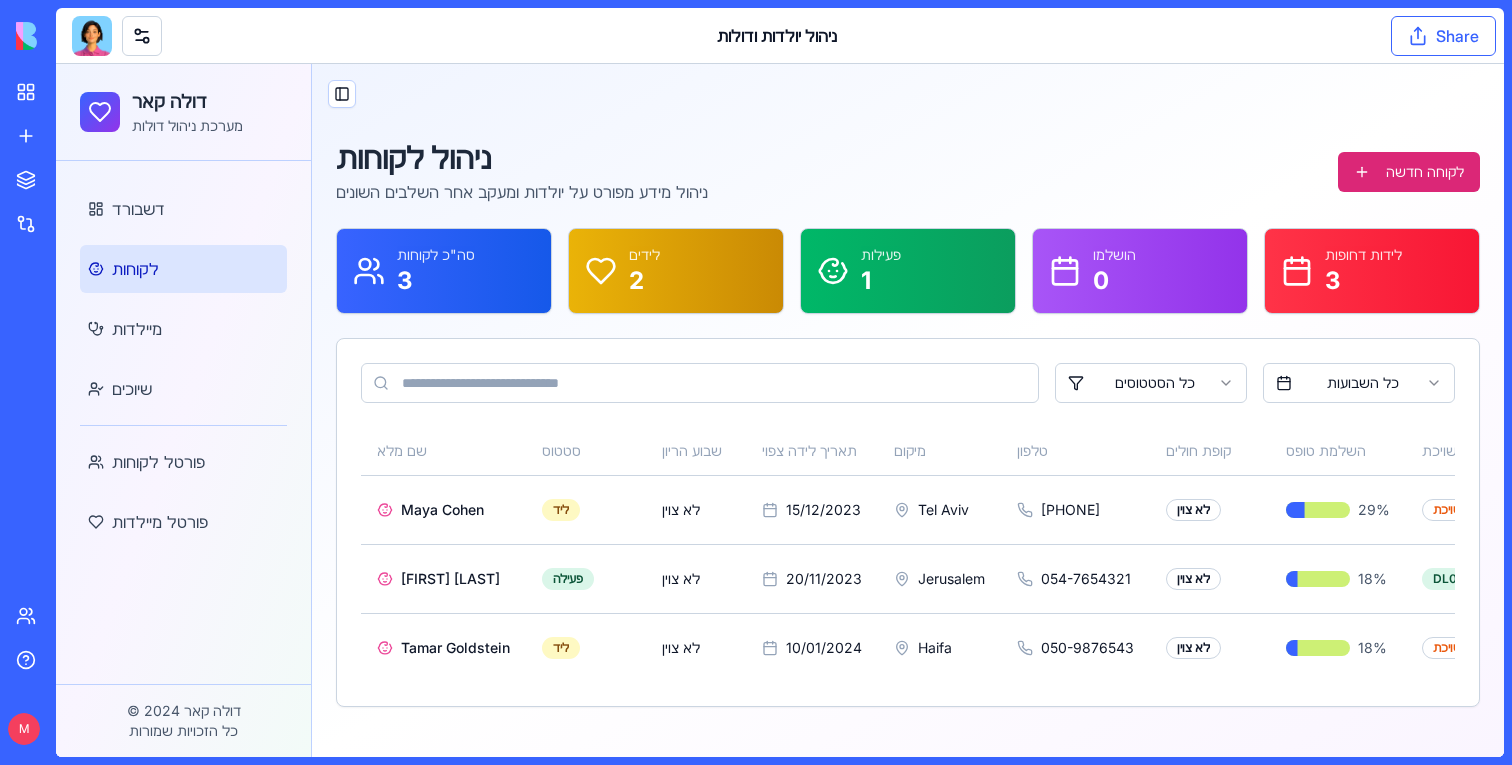 click on "Share" at bounding box center [1443, 36] 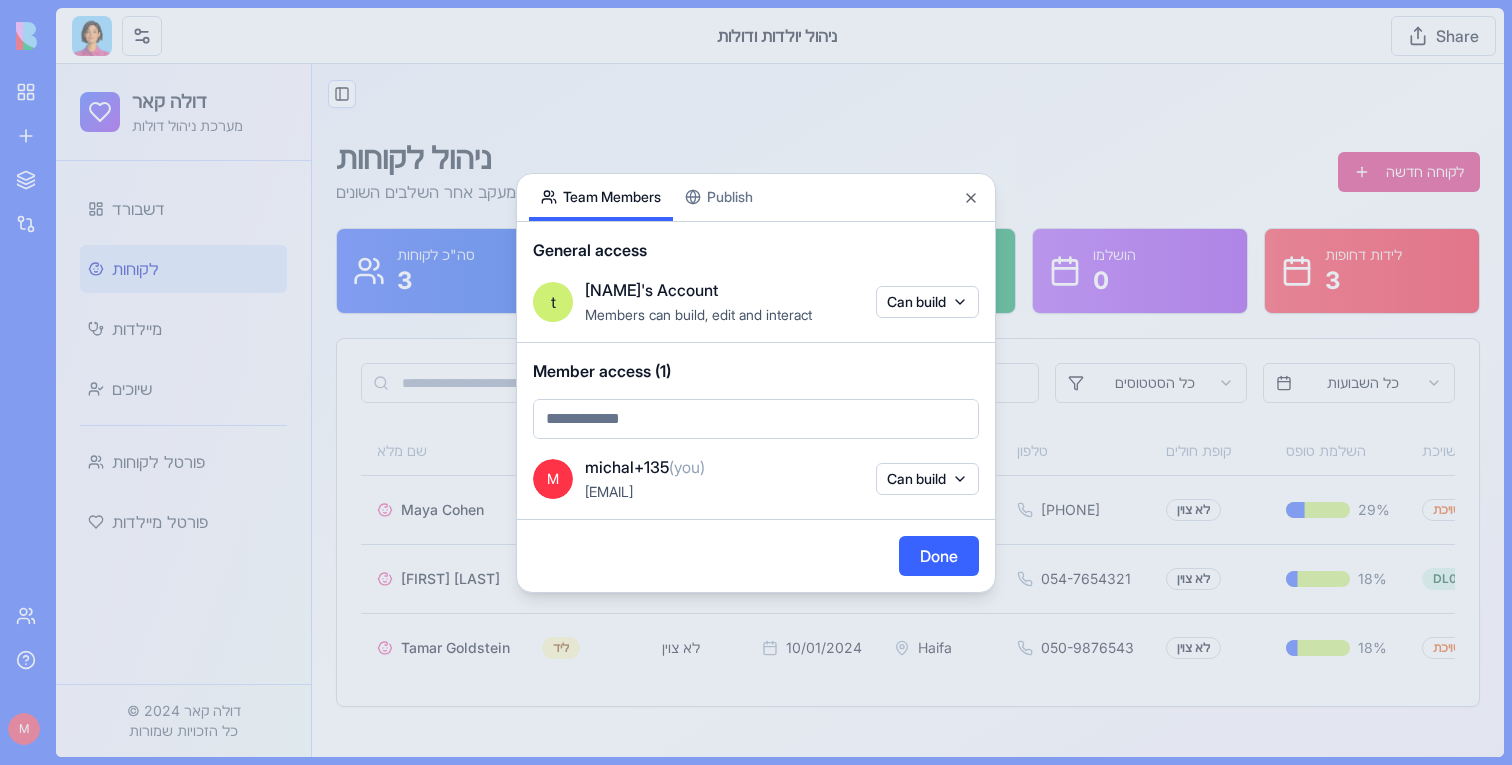 click on "Team Members Publish General access t [NAME]'s Account Members can build, edit and interact Can build Member access (1) M [EMAIL] Can build Done Close" at bounding box center (756, 383) 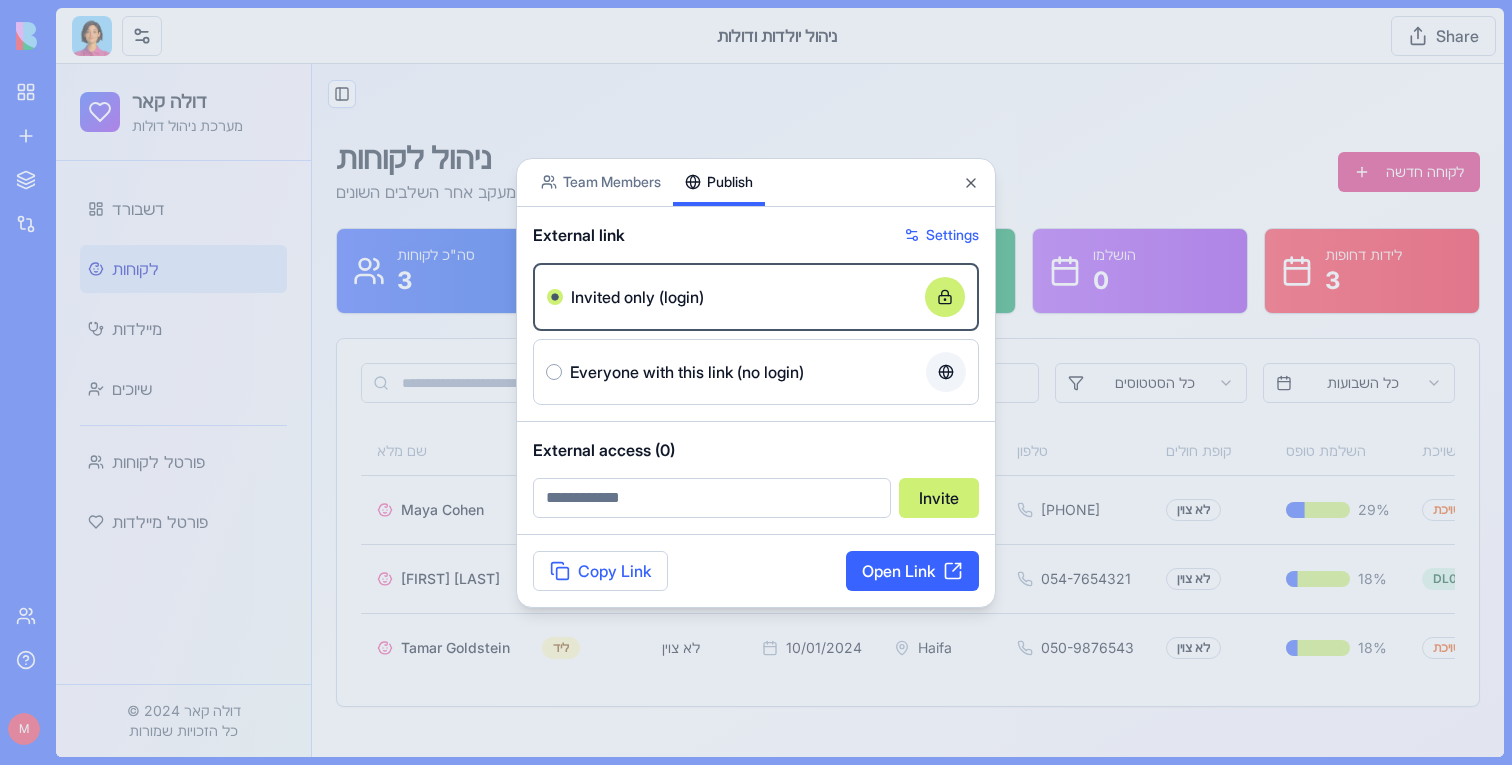 click at bounding box center (756, 382) 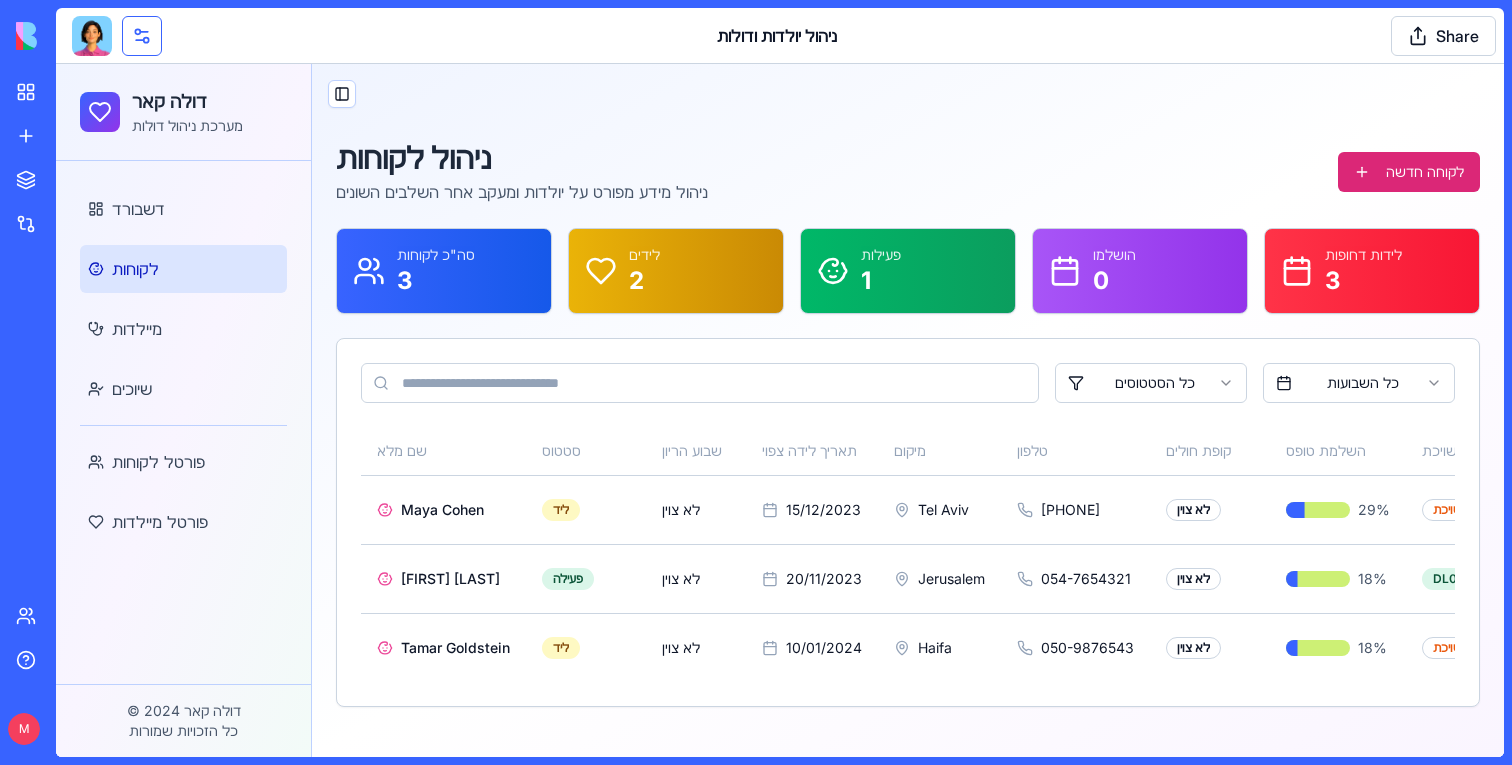 click at bounding box center [142, 36] 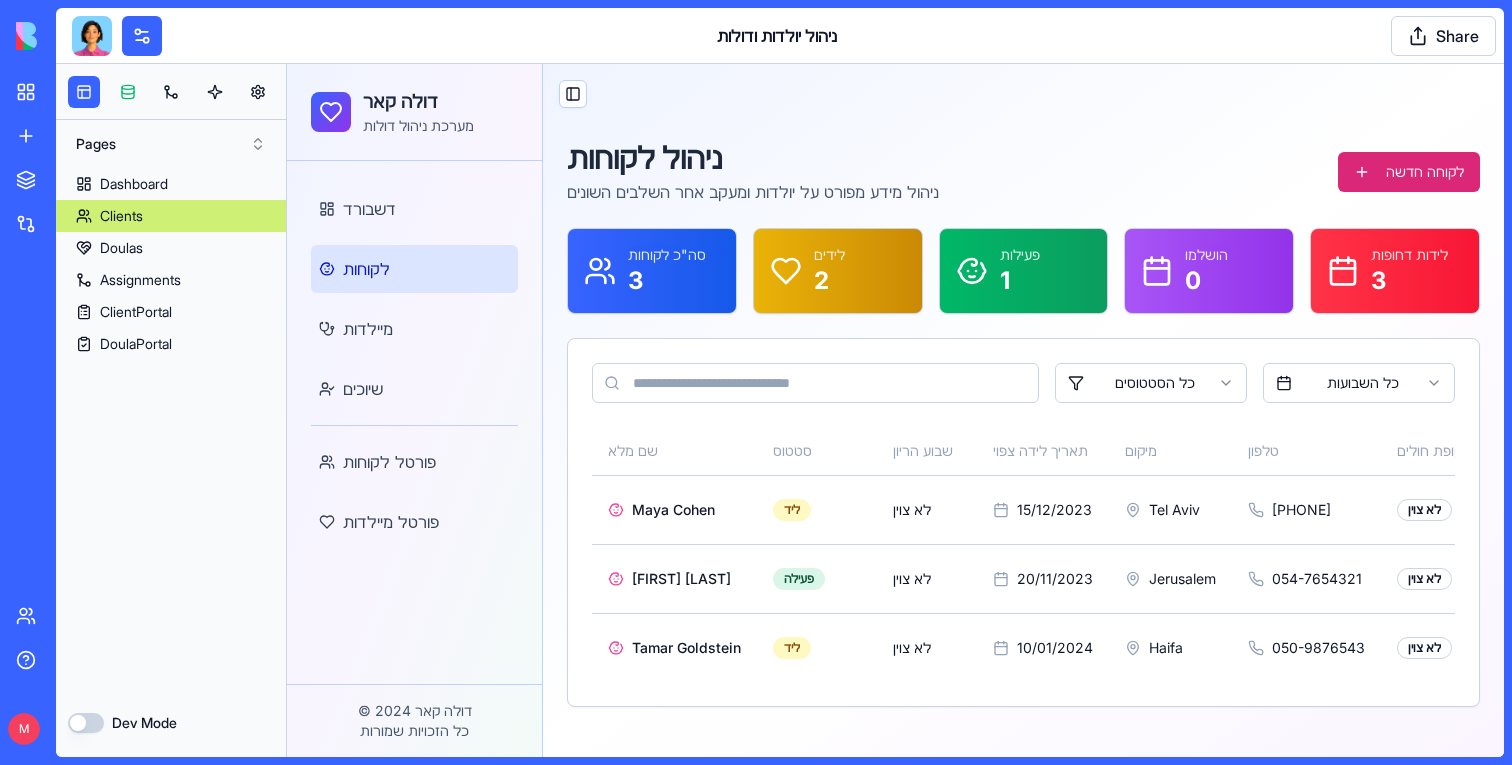 click at bounding box center (128, 92) 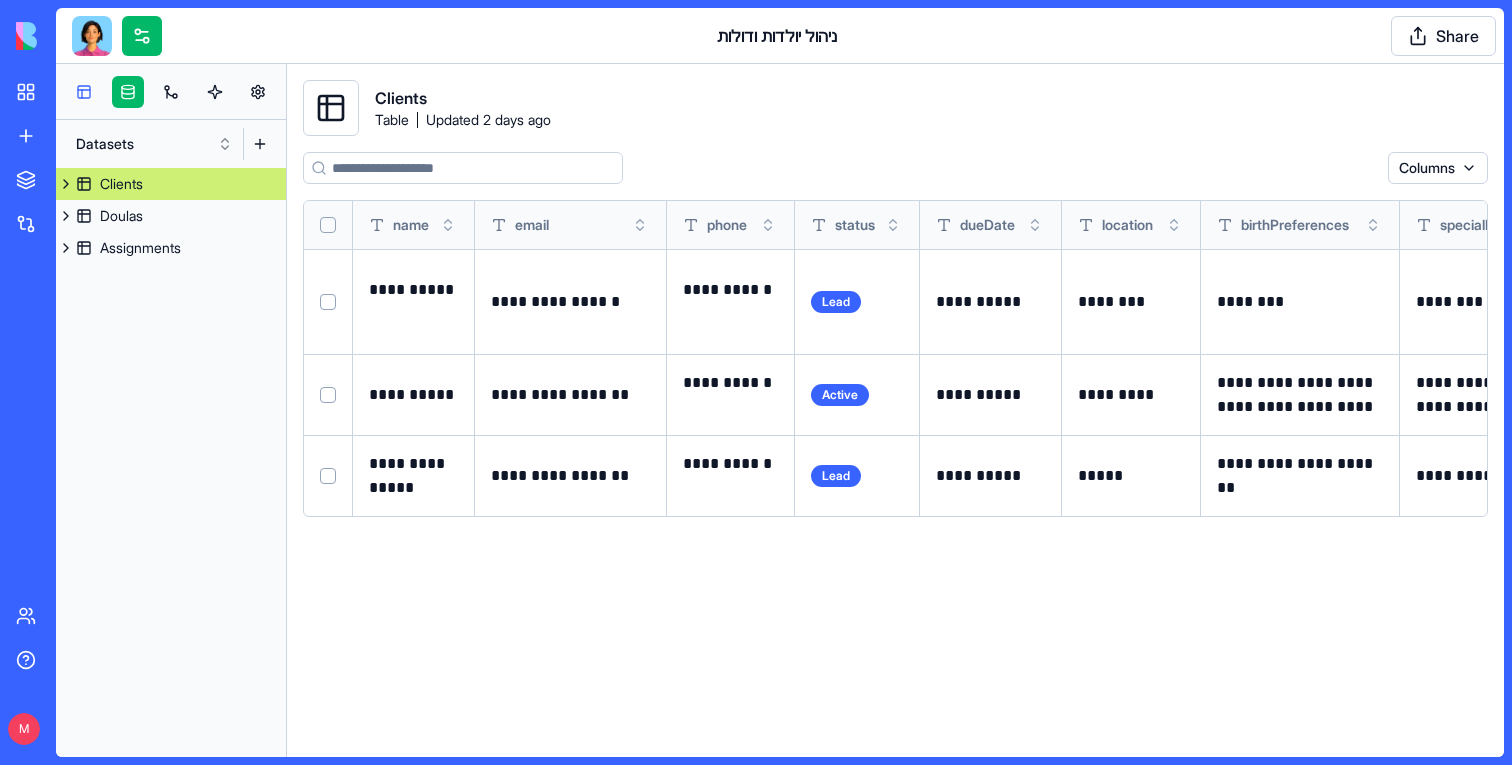 click at bounding box center [84, 92] 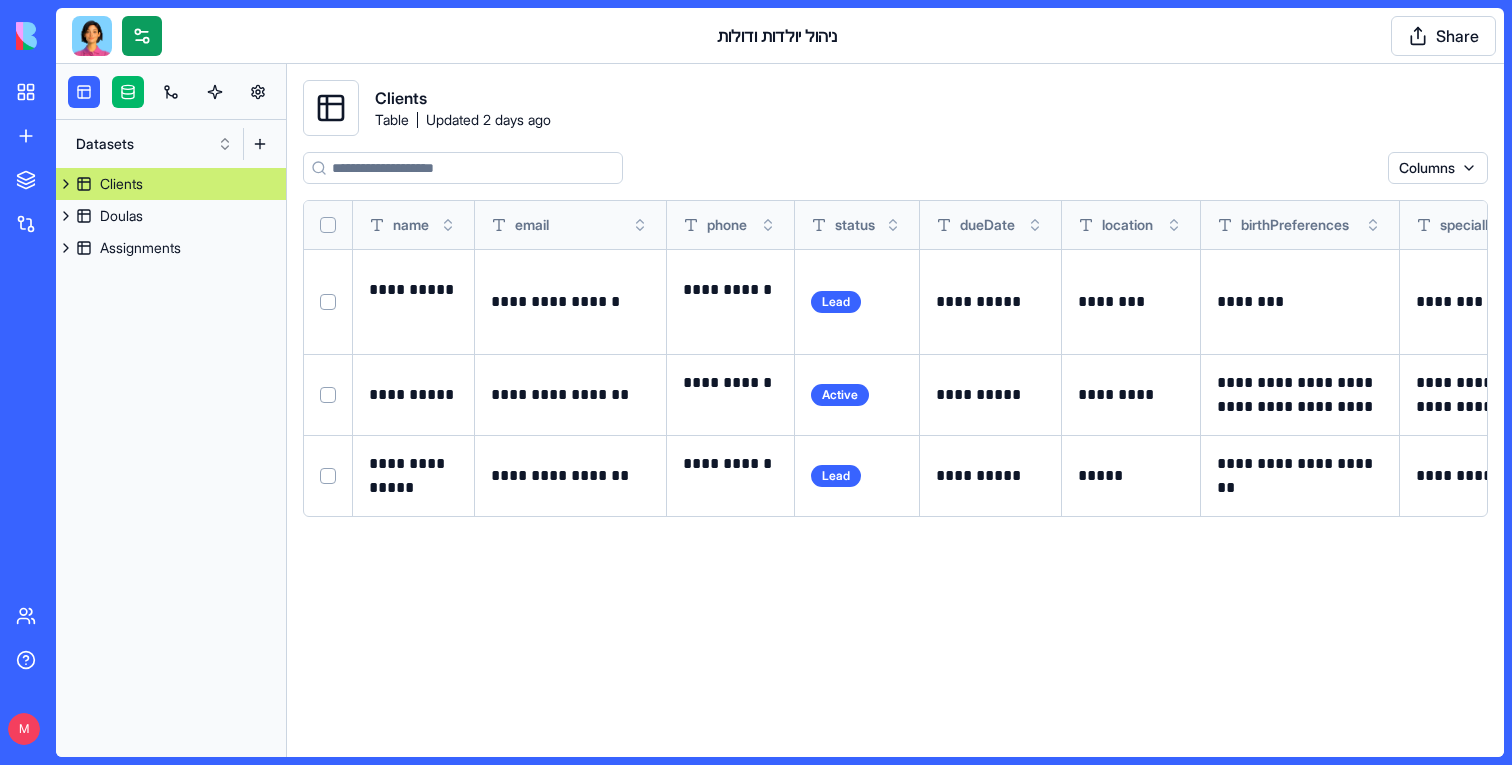click at bounding box center (142, 36) 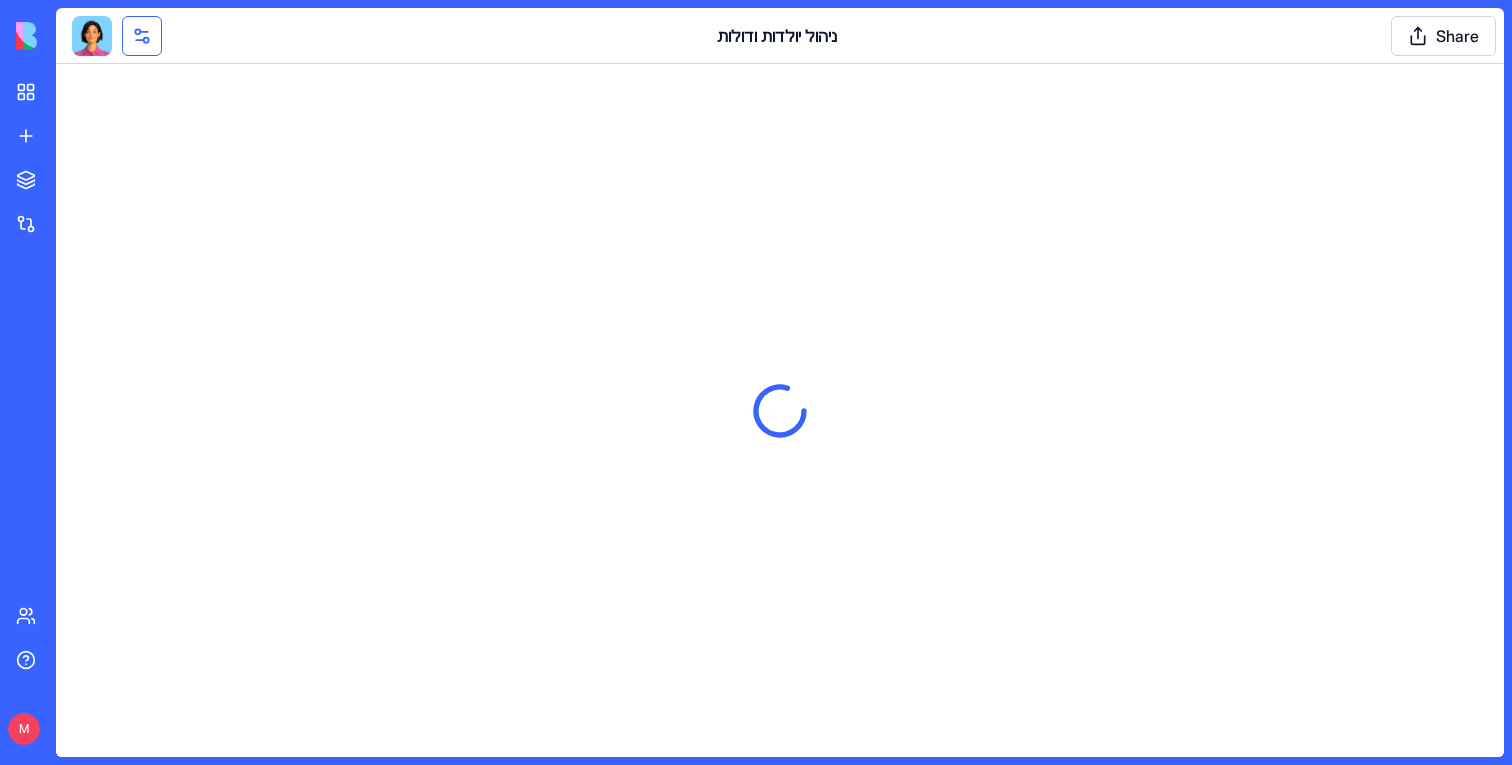 scroll, scrollTop: 0, scrollLeft: 0, axis: both 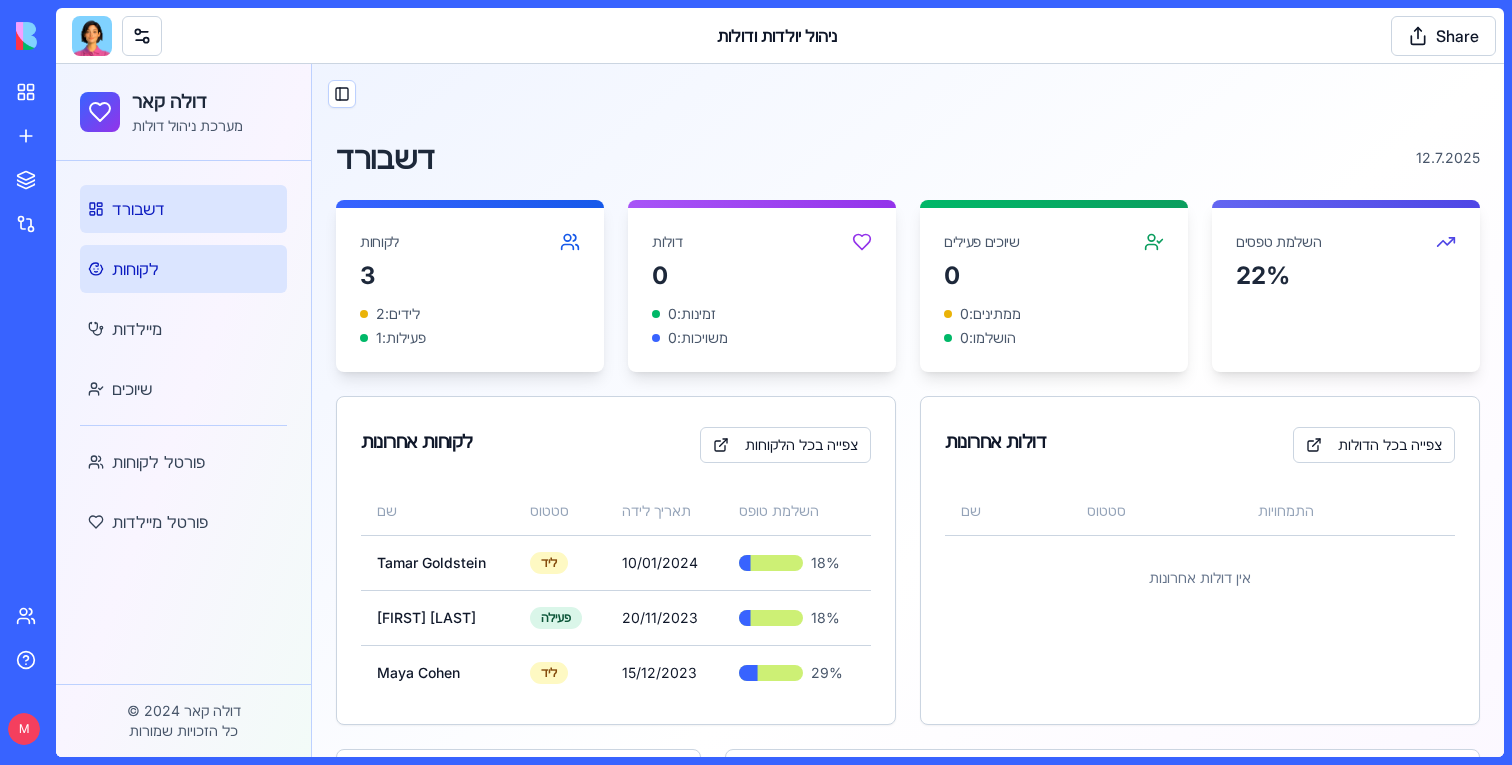 click on "לקוחות" at bounding box center [135, 269] 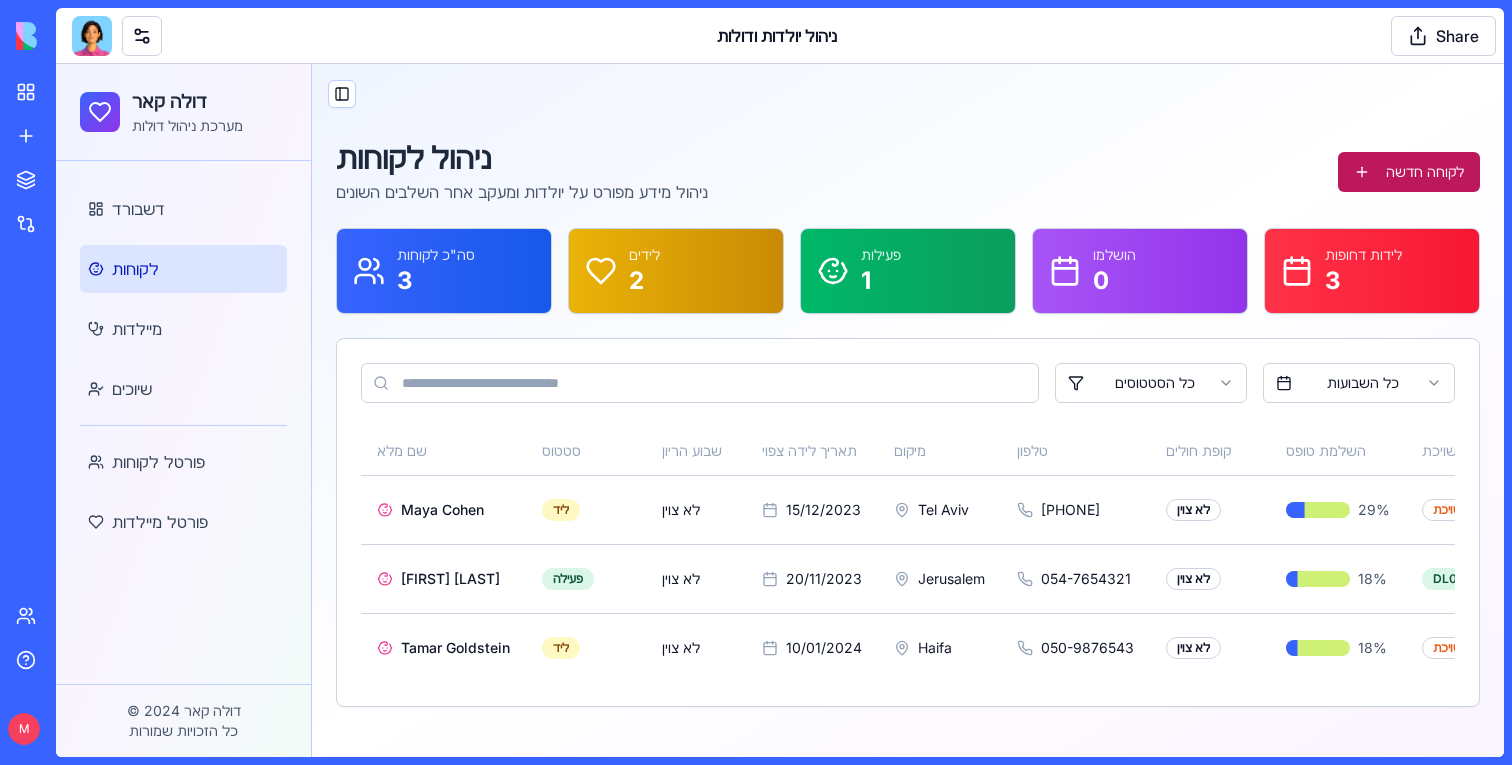click on "לקוחה חדשה" at bounding box center [1409, 172] 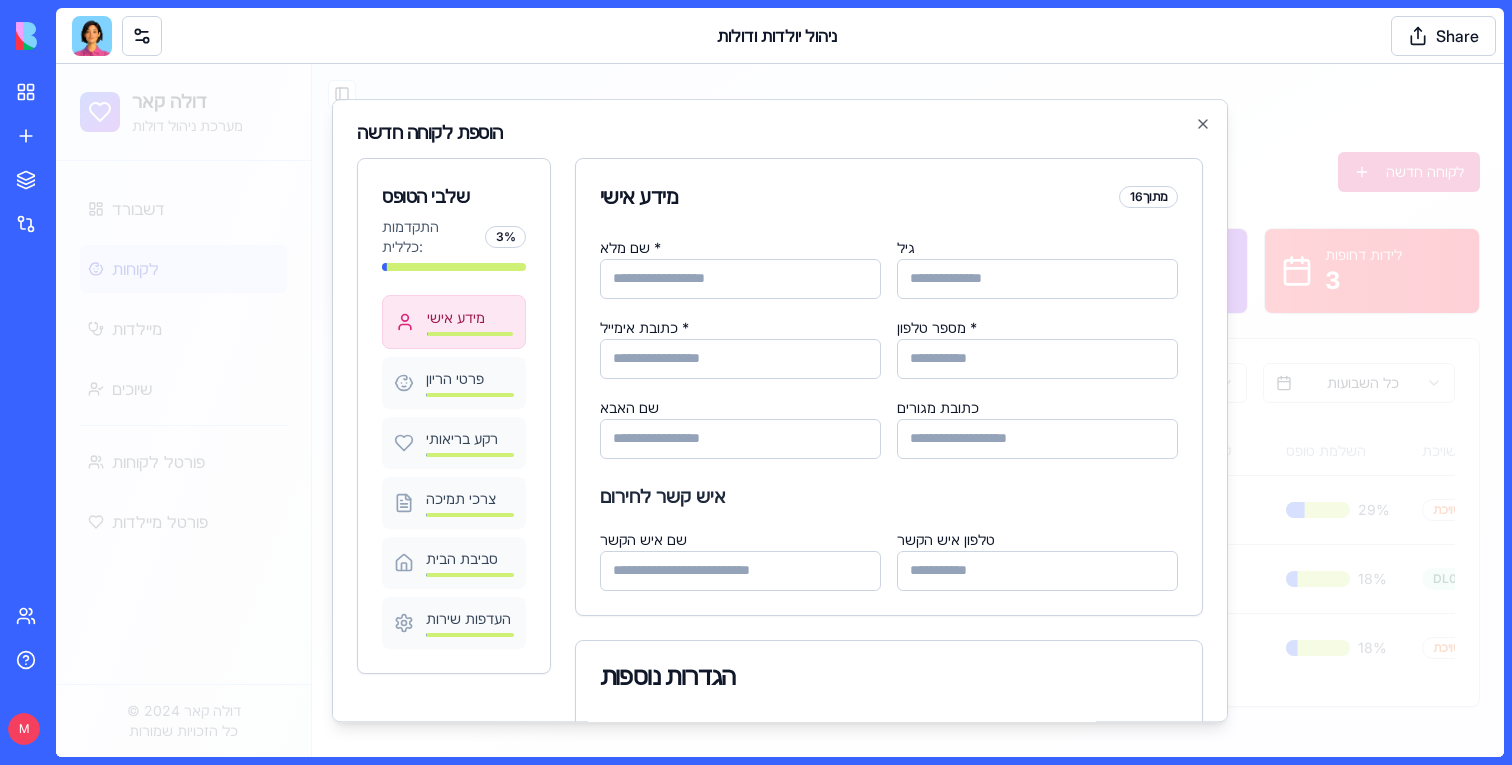 click at bounding box center (780, 410) 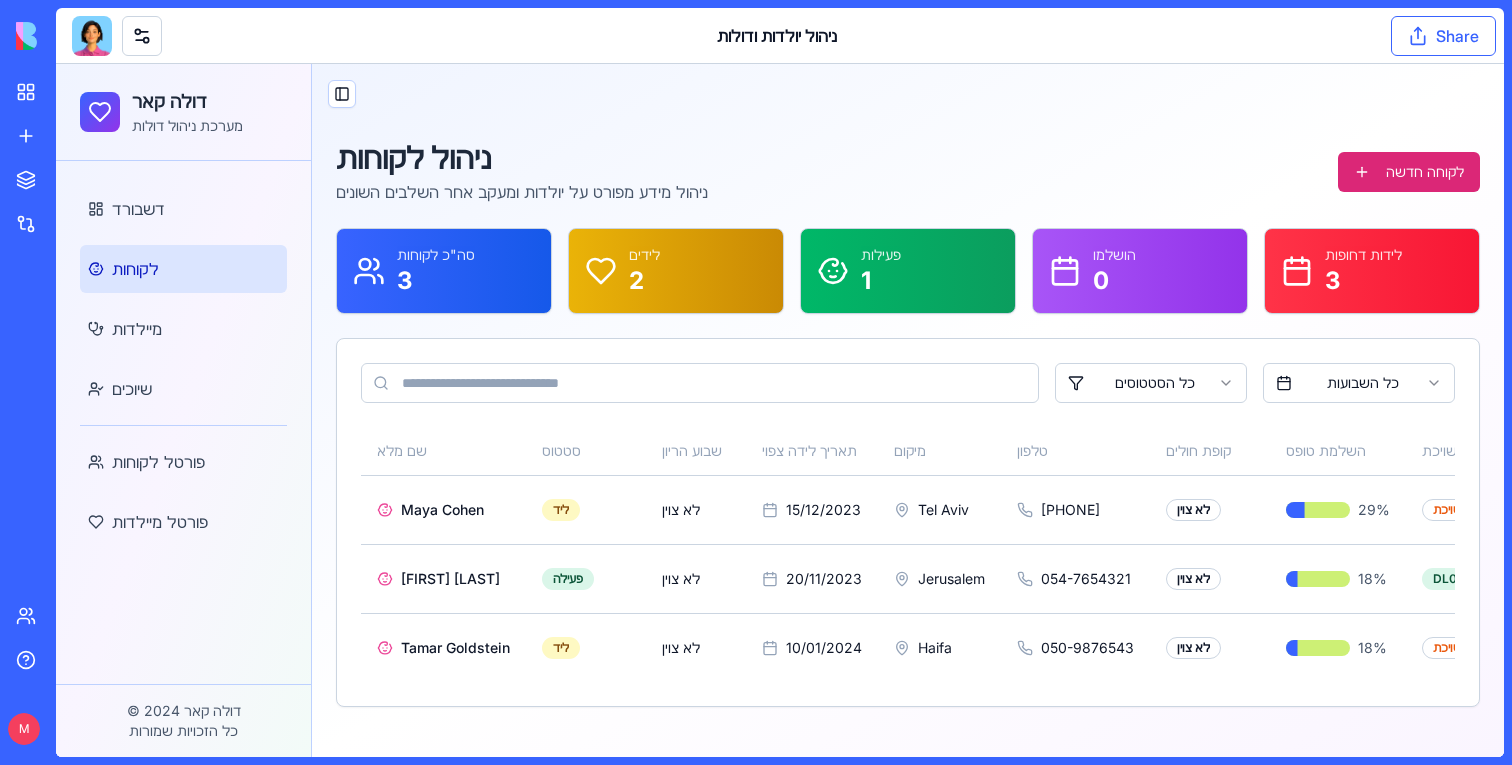click on "Share" at bounding box center [1443, 36] 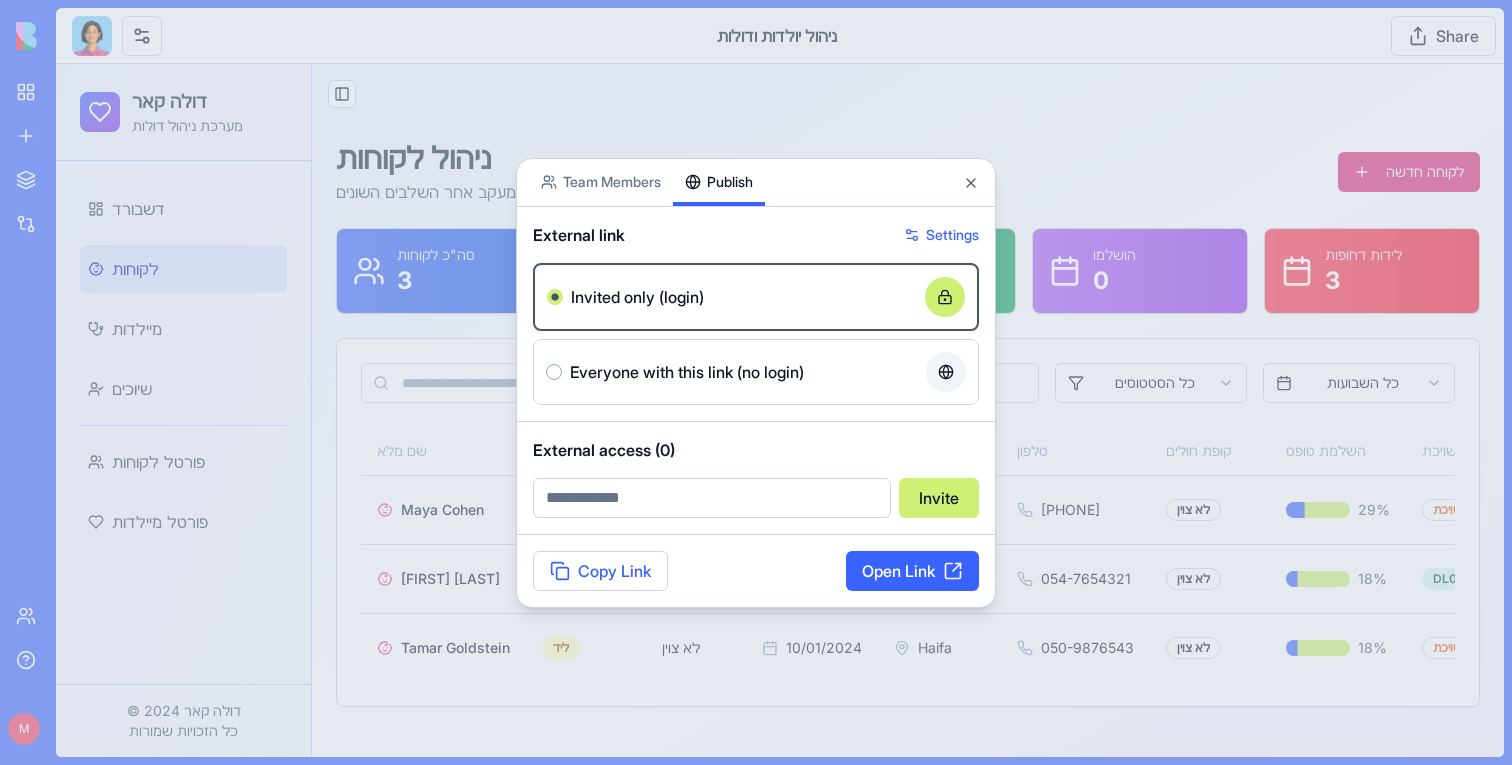 click at bounding box center [756, 382] 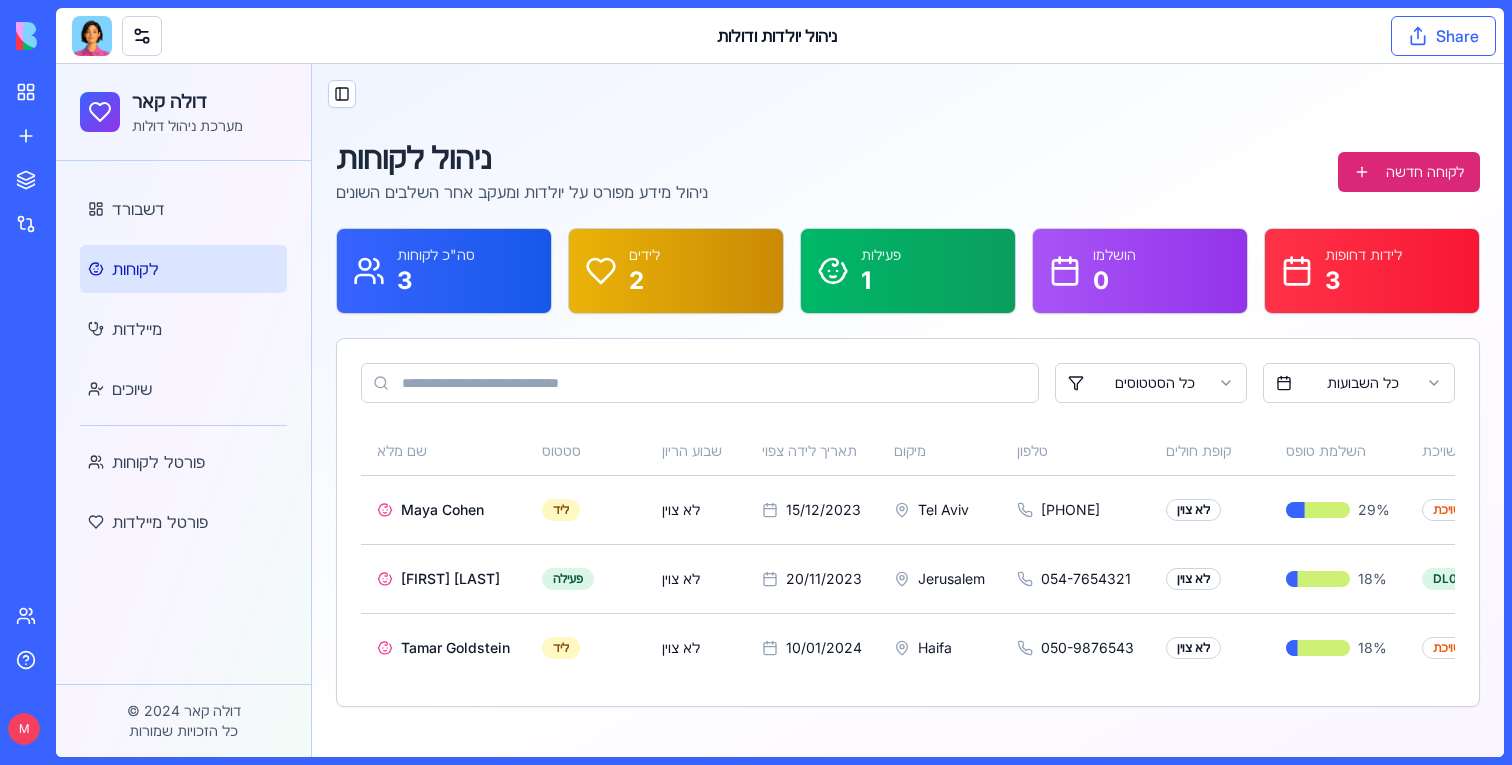 click on "Share" at bounding box center (1443, 36) 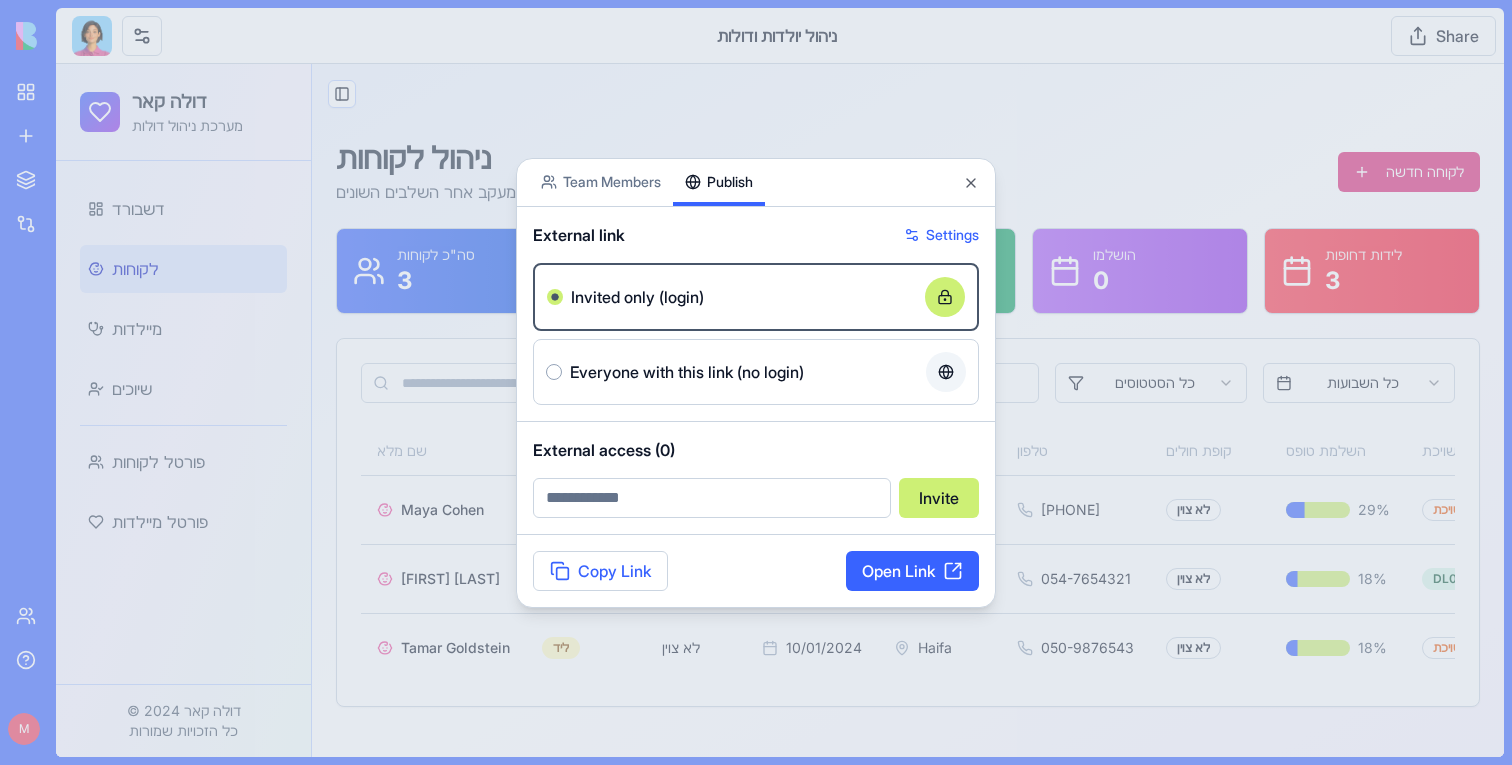 click at bounding box center [756, 382] 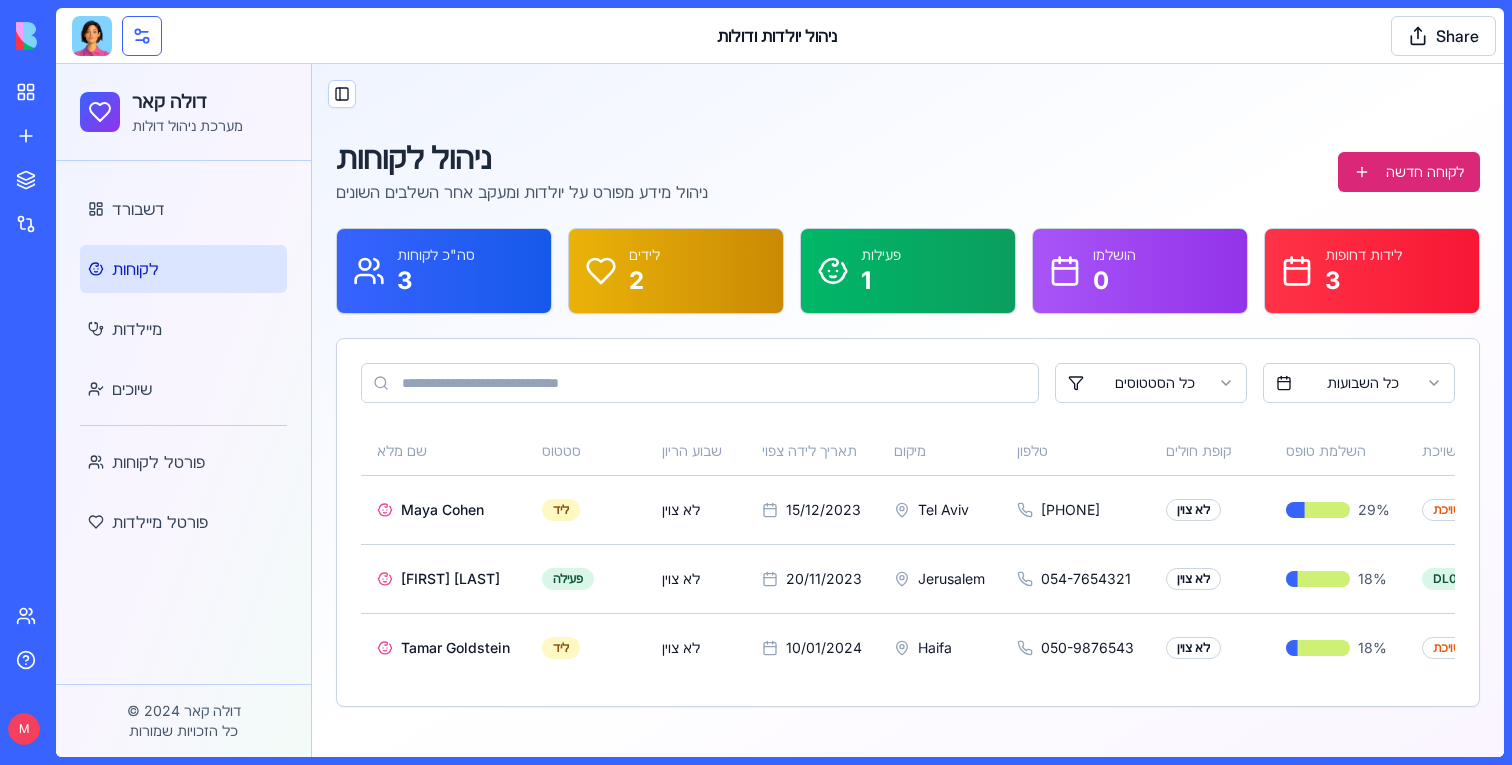 click at bounding box center [142, 36] 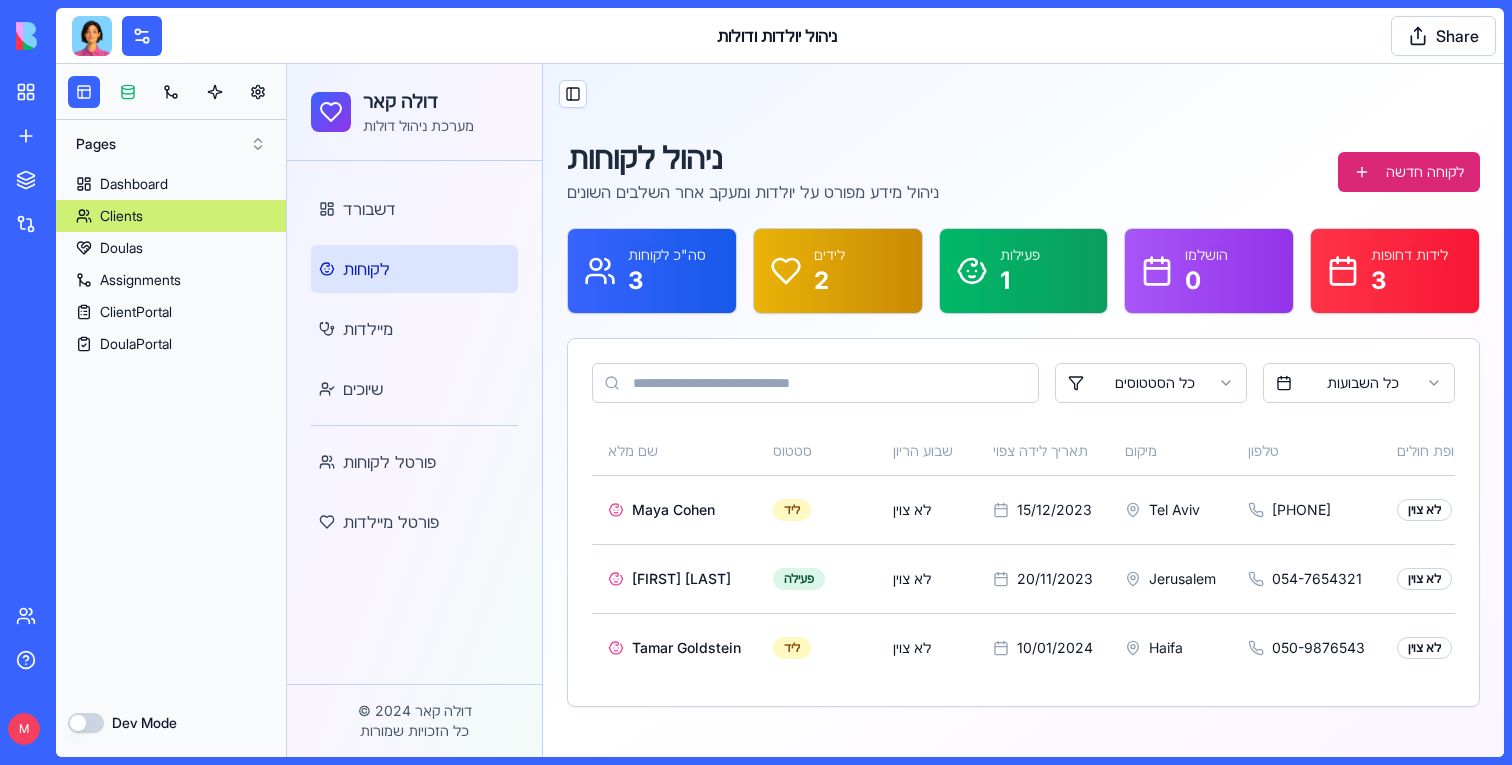 click at bounding box center (128, 92) 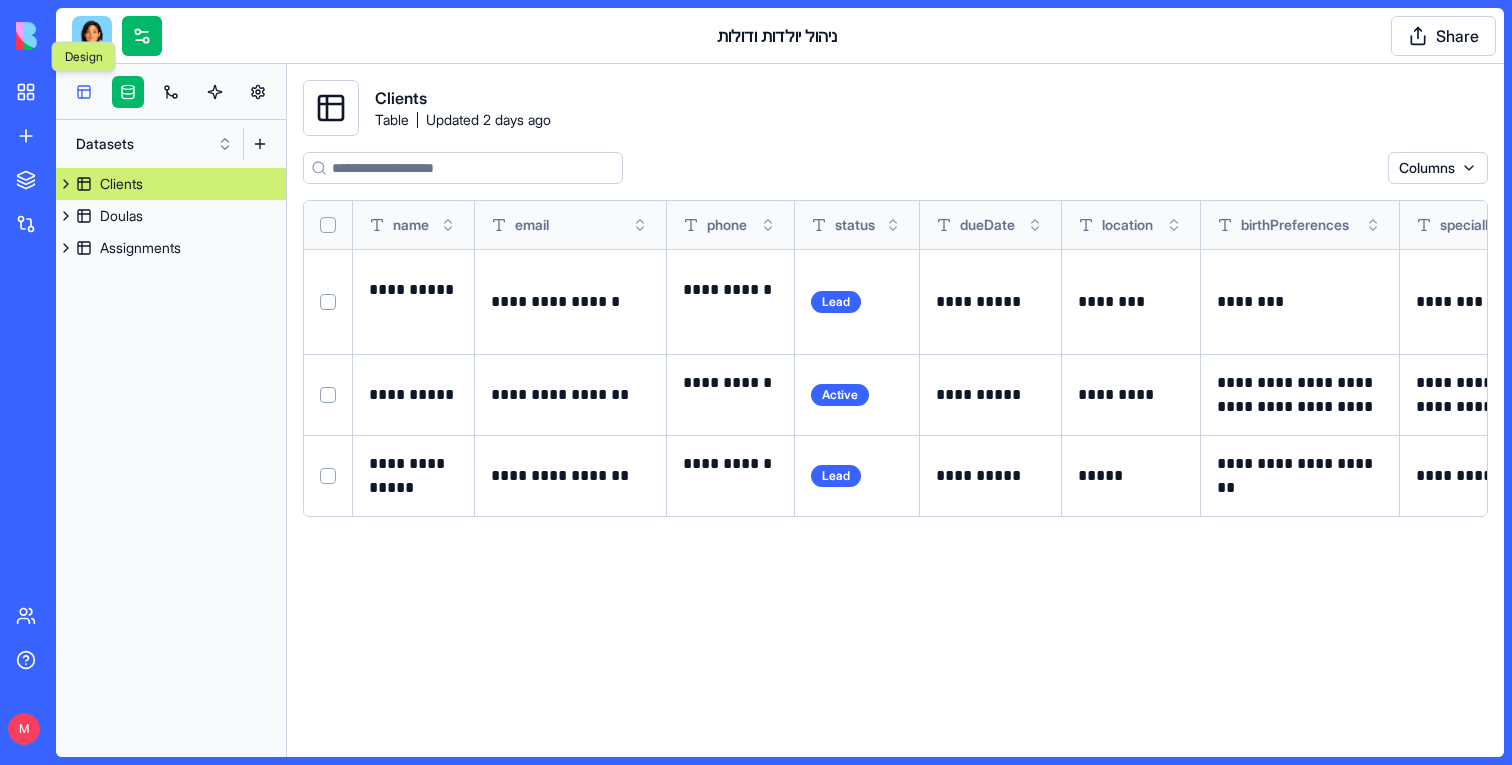 click at bounding box center (84, 92) 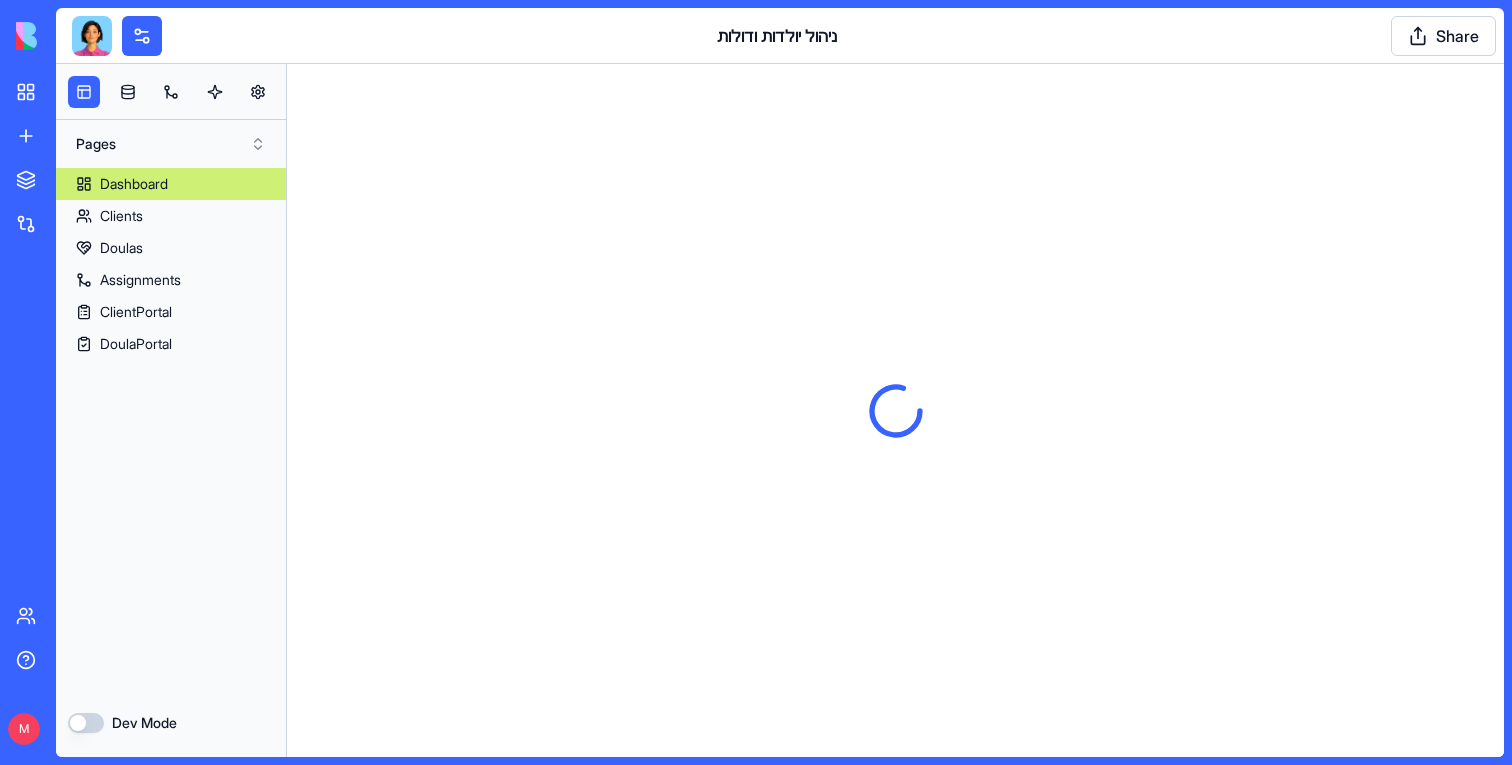 scroll, scrollTop: 0, scrollLeft: 0, axis: both 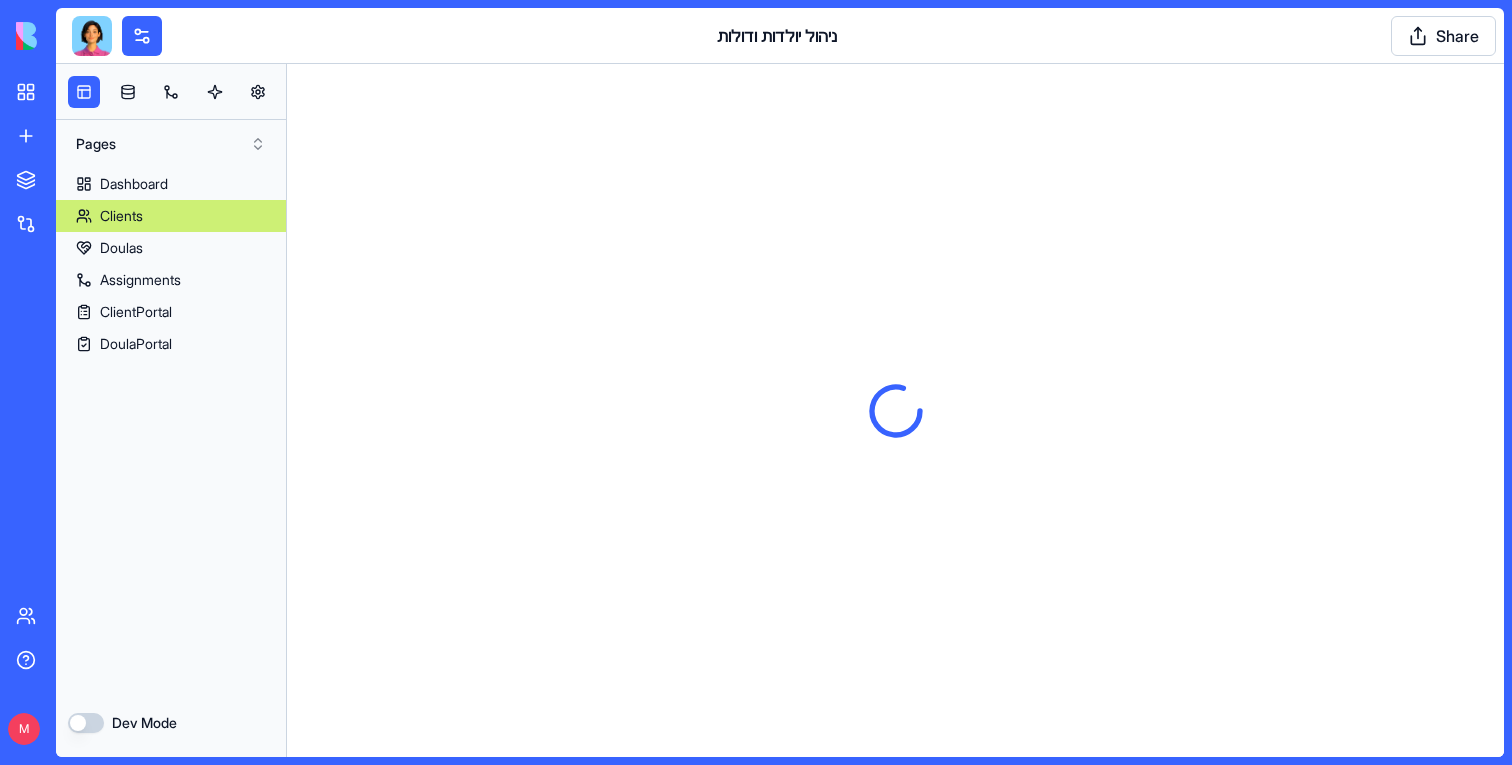 click on "Clients" at bounding box center [121, 216] 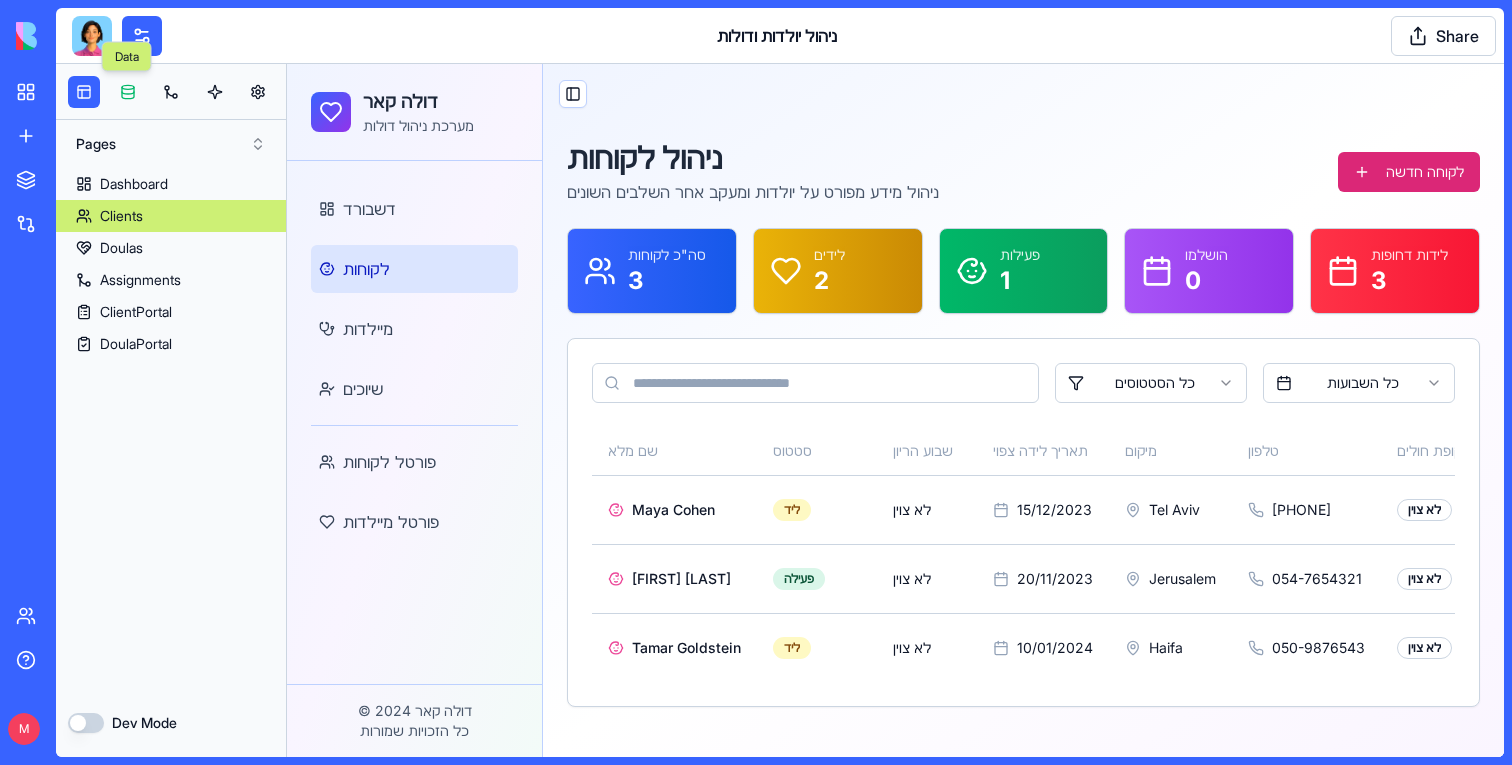 click at bounding box center (128, 92) 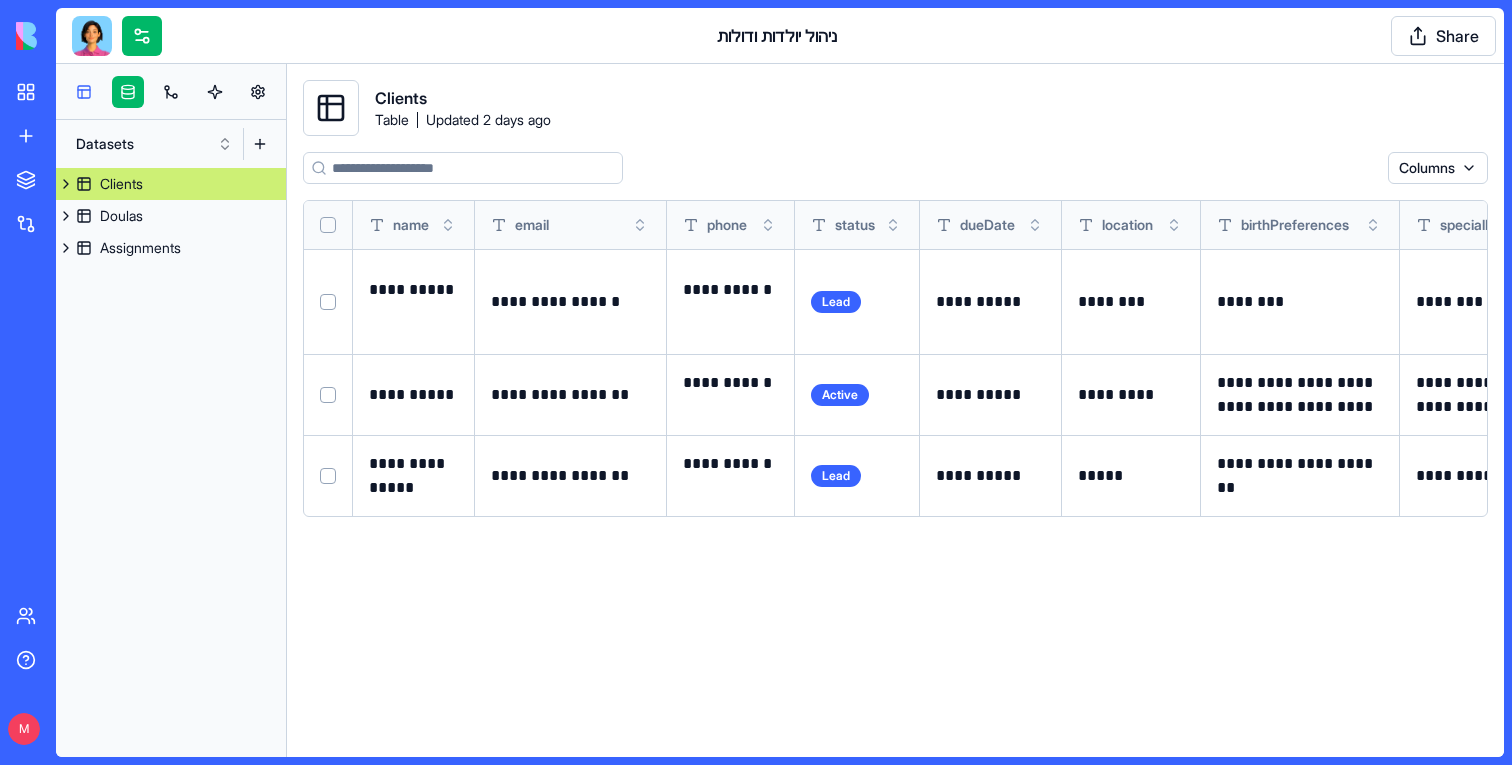 click at bounding box center [84, 92] 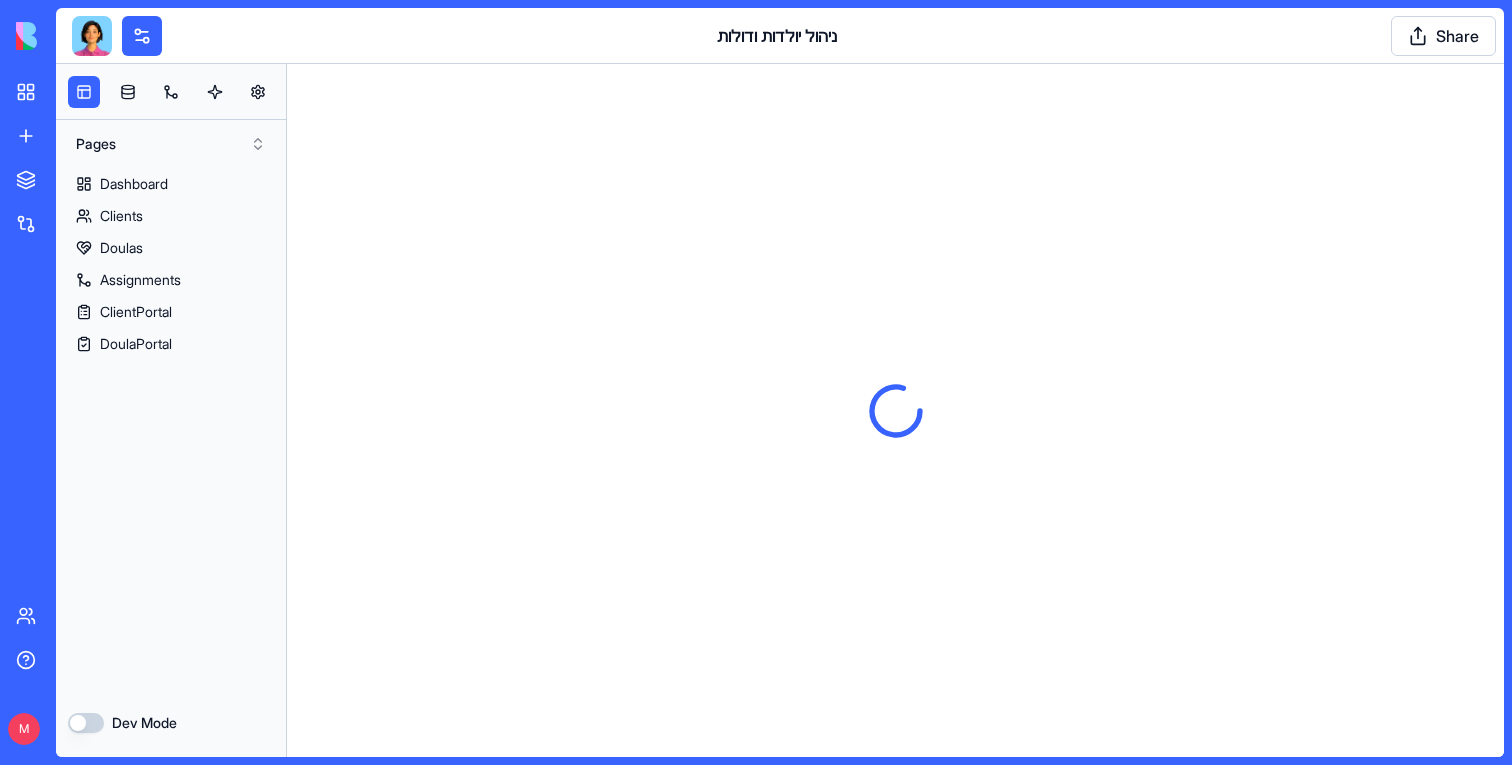scroll, scrollTop: 0, scrollLeft: 0, axis: both 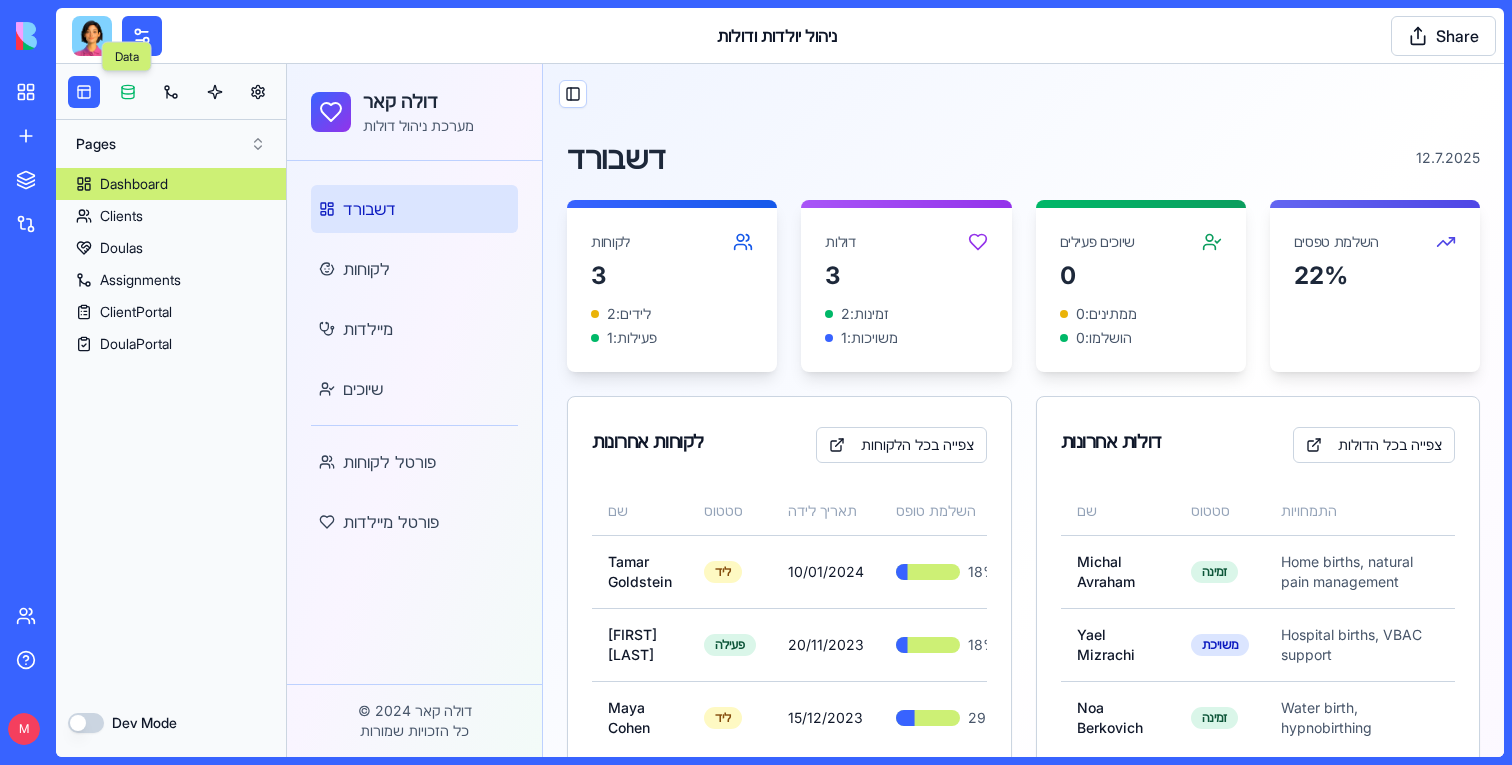 click at bounding box center [128, 92] 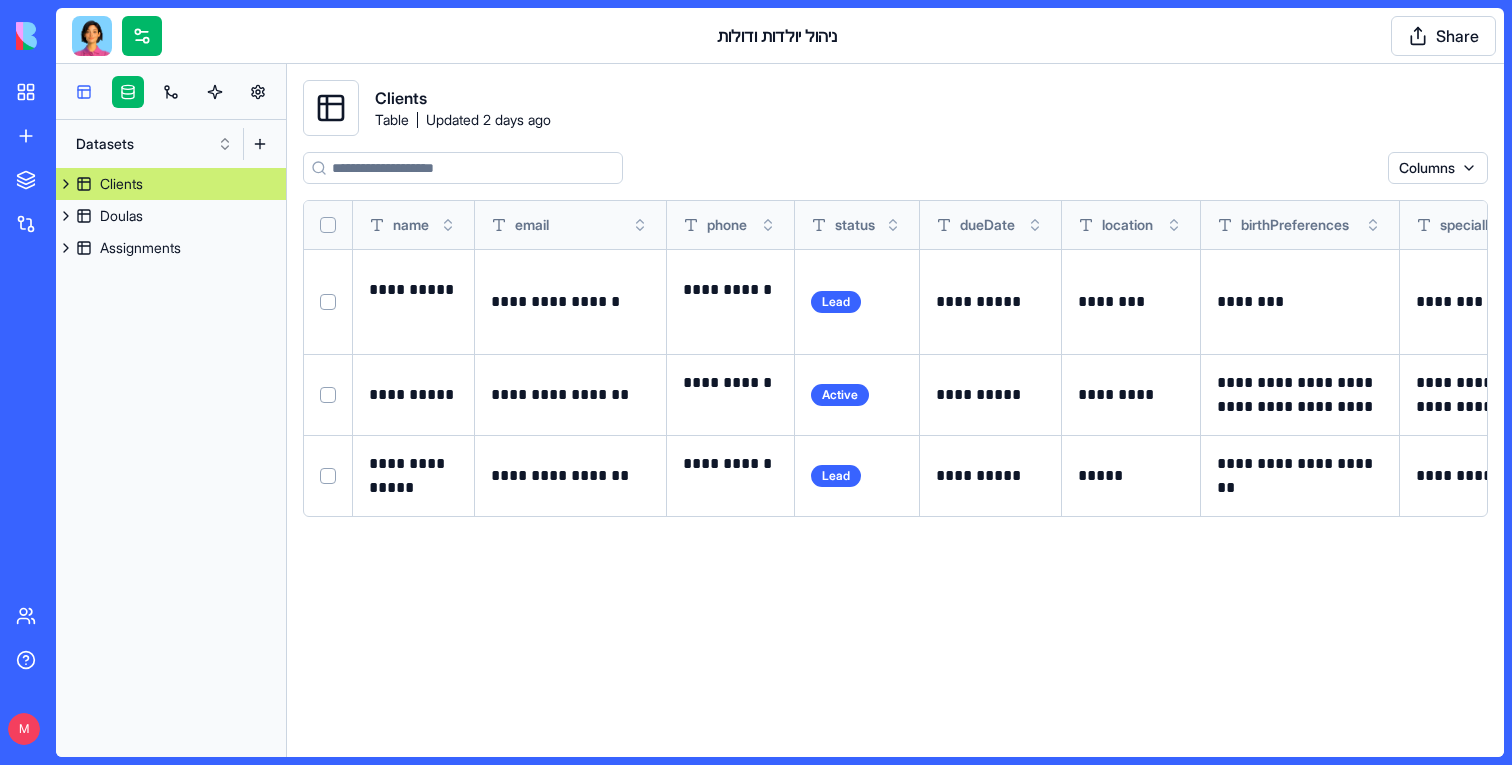 click at bounding box center [84, 92] 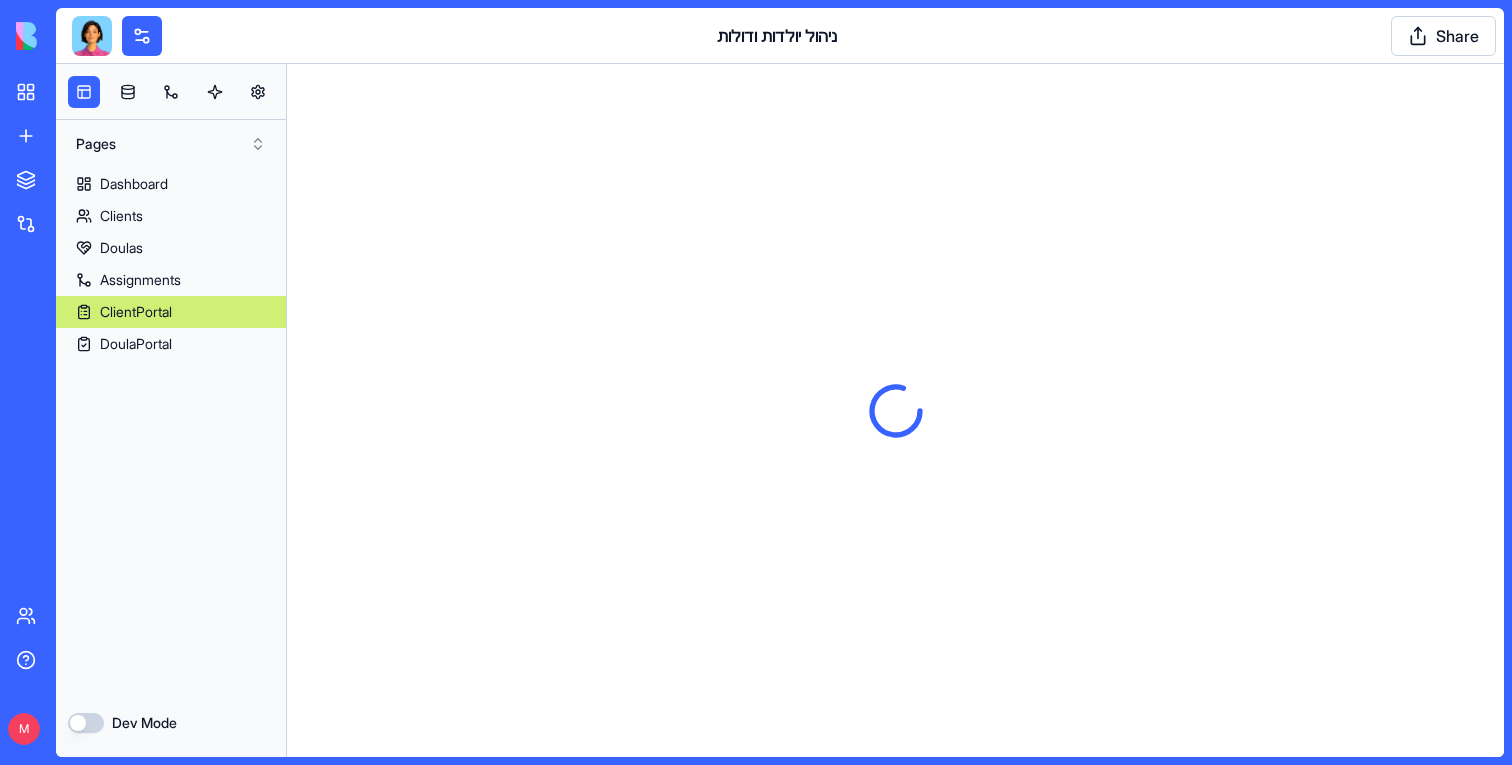 scroll, scrollTop: 0, scrollLeft: 0, axis: both 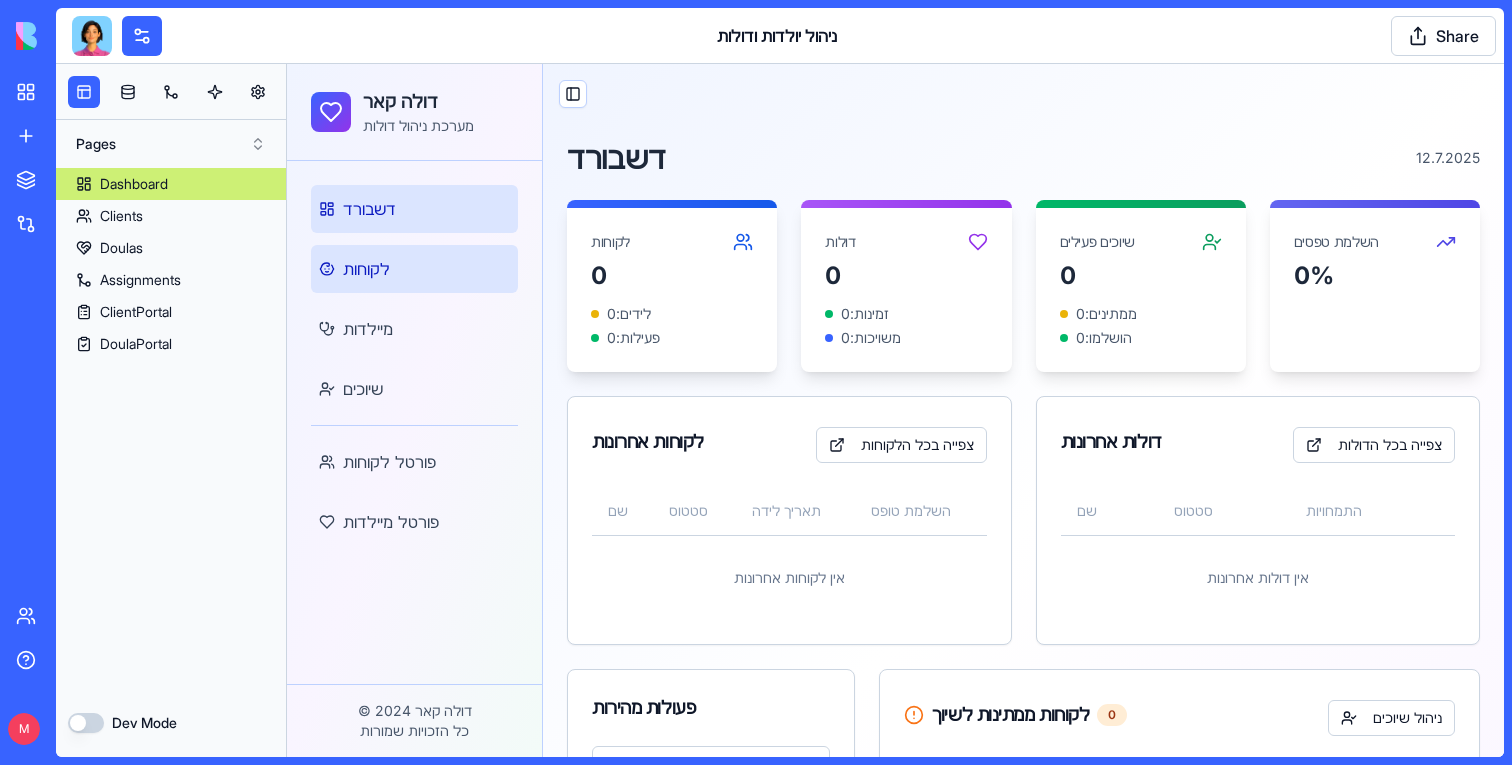 click on "לקוחות" at bounding box center (414, 269) 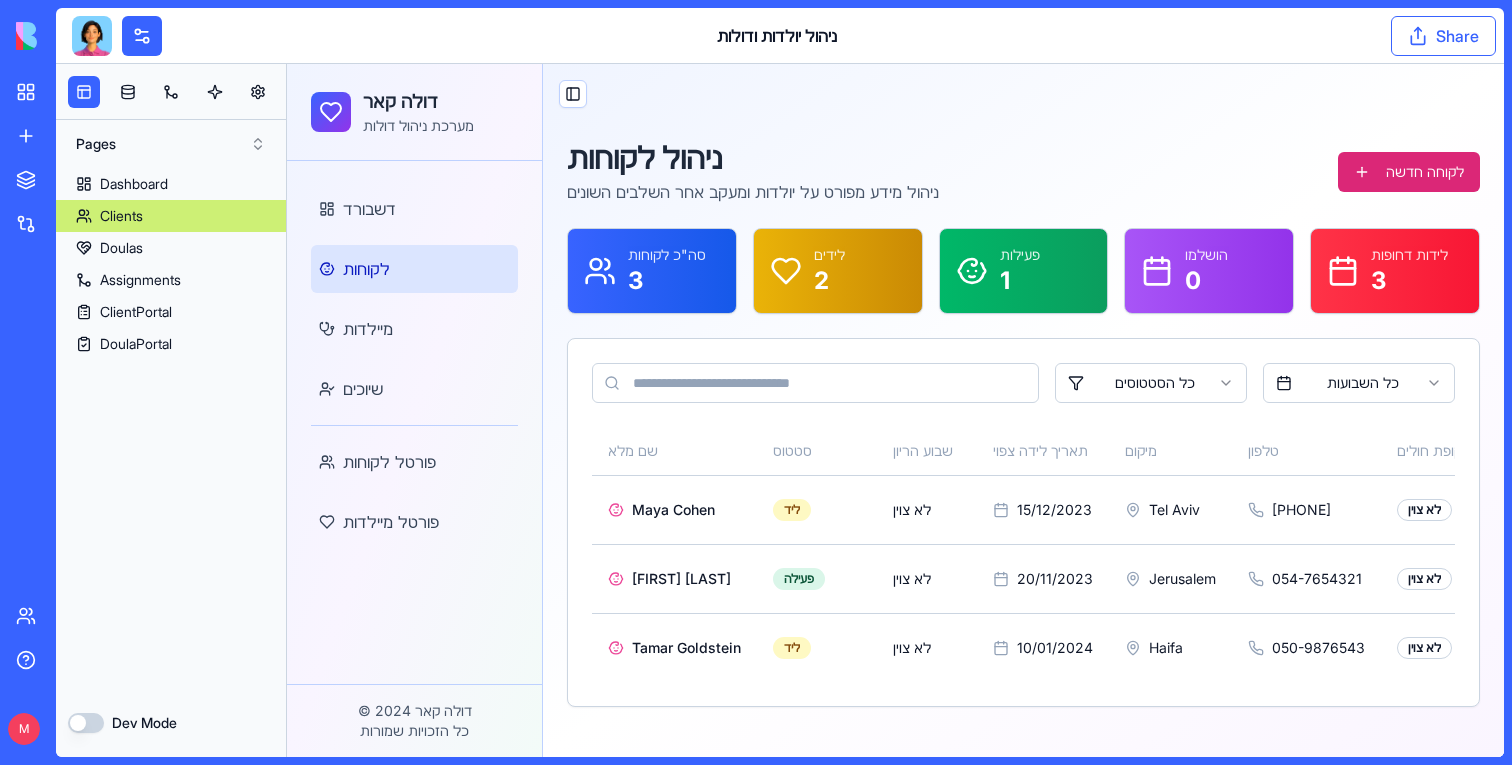 click on "Share" at bounding box center [1443, 36] 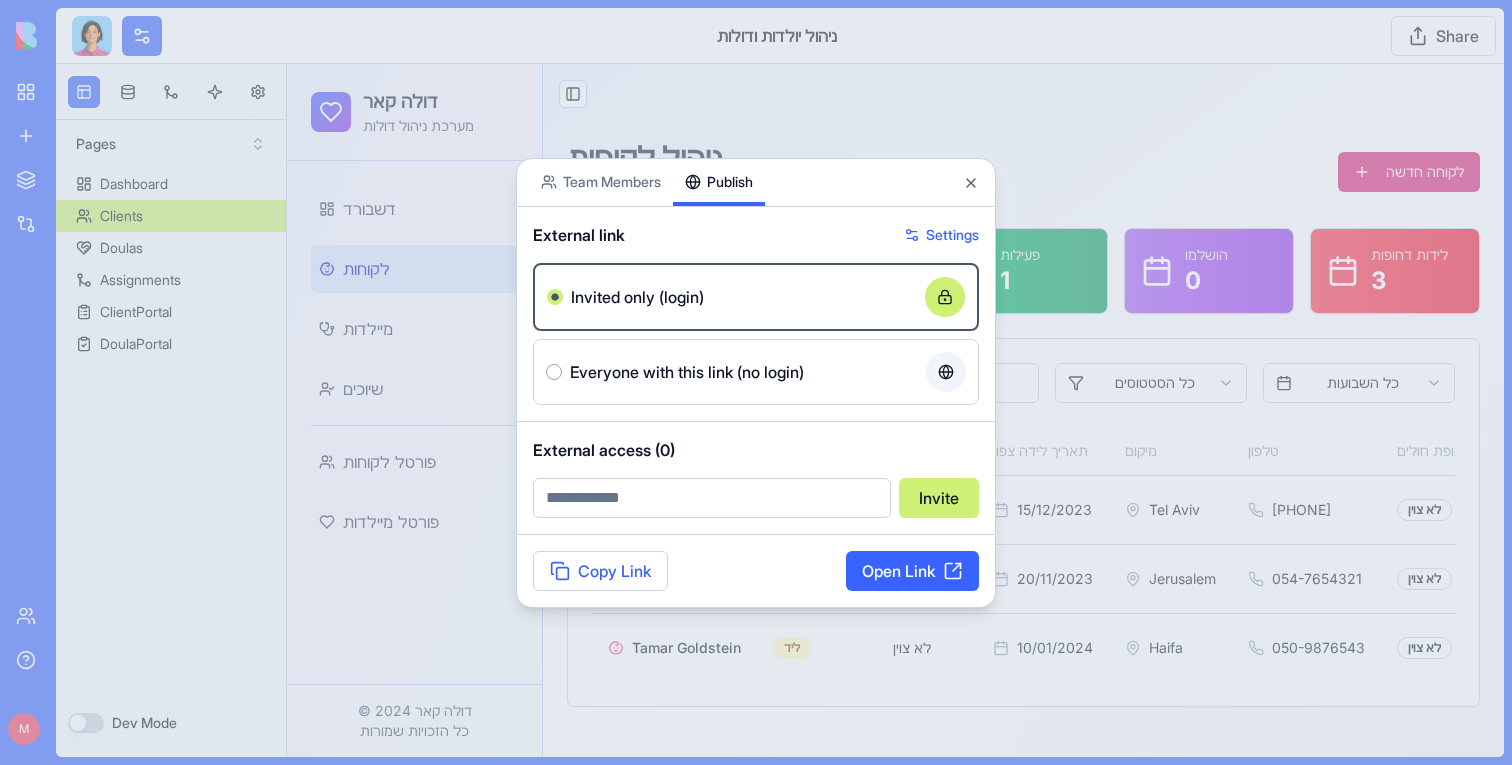 click at bounding box center [756, 382] 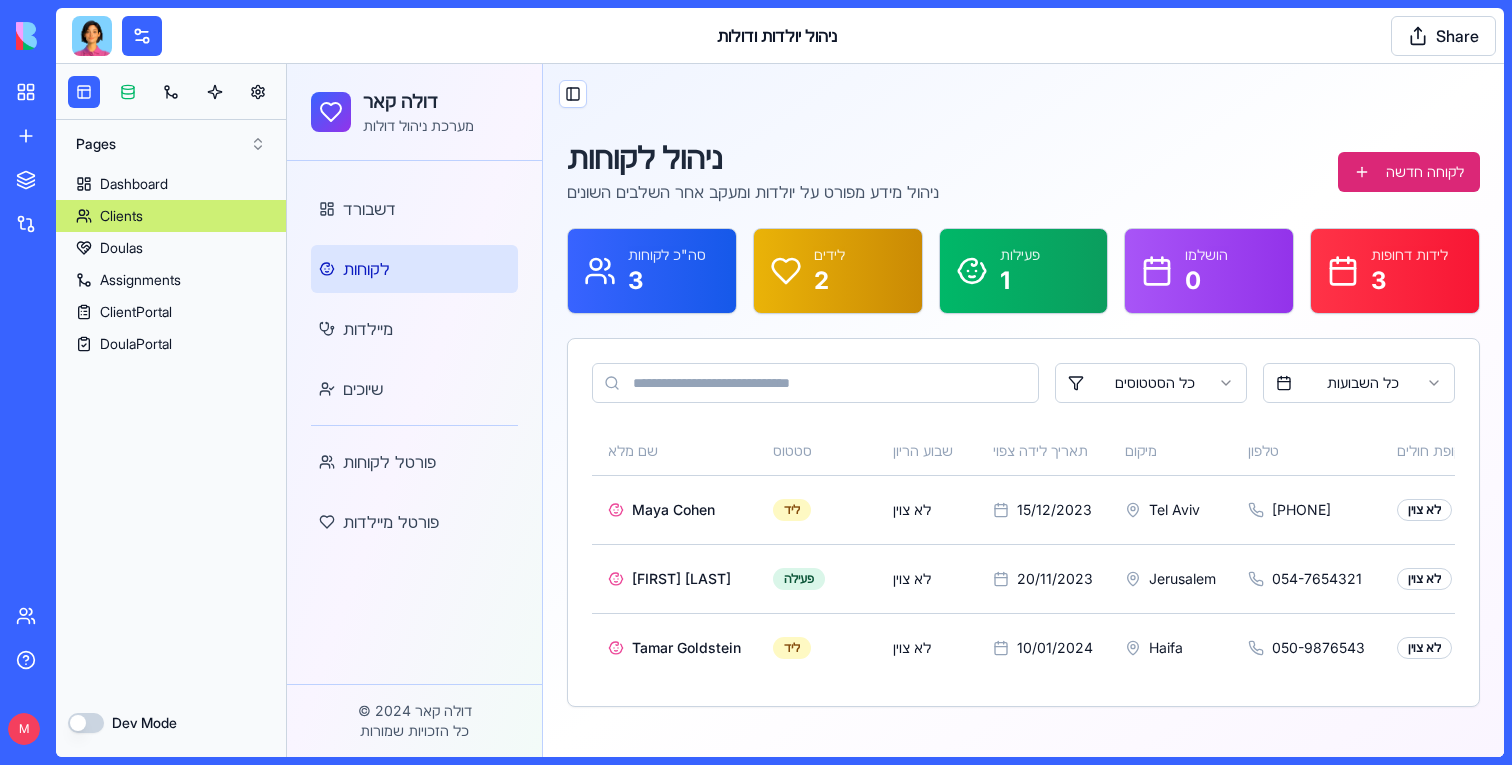 click at bounding box center (128, 92) 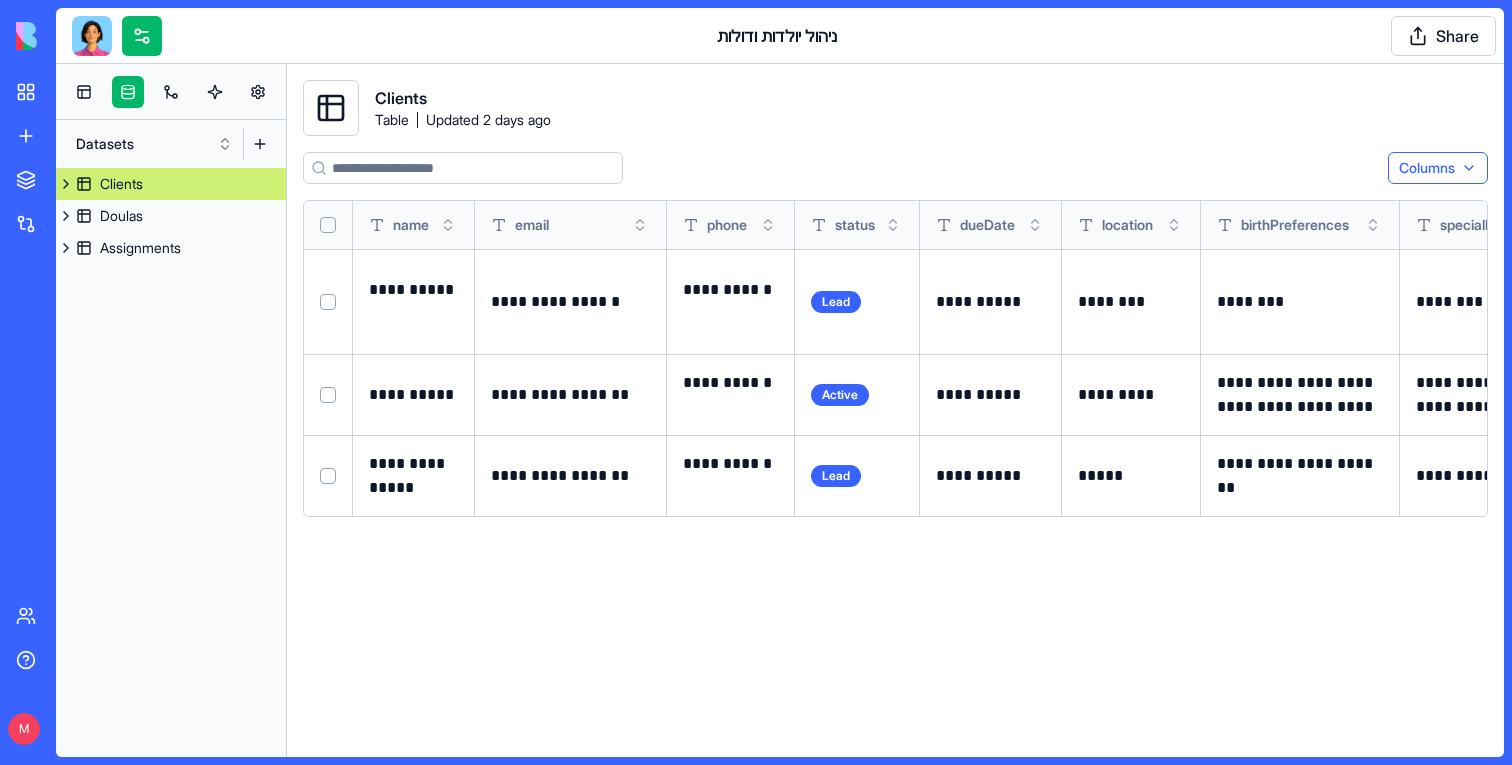 click on "BETA My workspace New App
To pick up a draggable item, press the space bar.
While dragging, use the arrow keys to move the item.
Press space again to drop the item in its new position, or press escape to cancel.
Marketplace Integrations Recent Patient Management System ניהול יולדות ודולות Social Media Content Generator TRY Team Help M Upgrade ניהול יולדות ודולות Share Datasets Clients Doulas Assignments Clients Table Updated 2 days ago Columns name email phone status dueDate location birthPreferences specialRequirements formCompletionPercentage assignedDoula notes clientId healthInsurance privateInsurance additionalSupport pets primaryLanguage pregnancyWeek isFirstChild numberOfChildren pregnancyComplications complicationDetails plannedBirthType postBirthHealthIssues dietaryRestrictions mainConcerns guidanceNeeds experienceLevel serviceExpectations homeEnvironment babySleepArrangements missingEquipment scheduleConsiderations bureaucraticNeeds importantInfo 24" at bounding box center [756, 382] 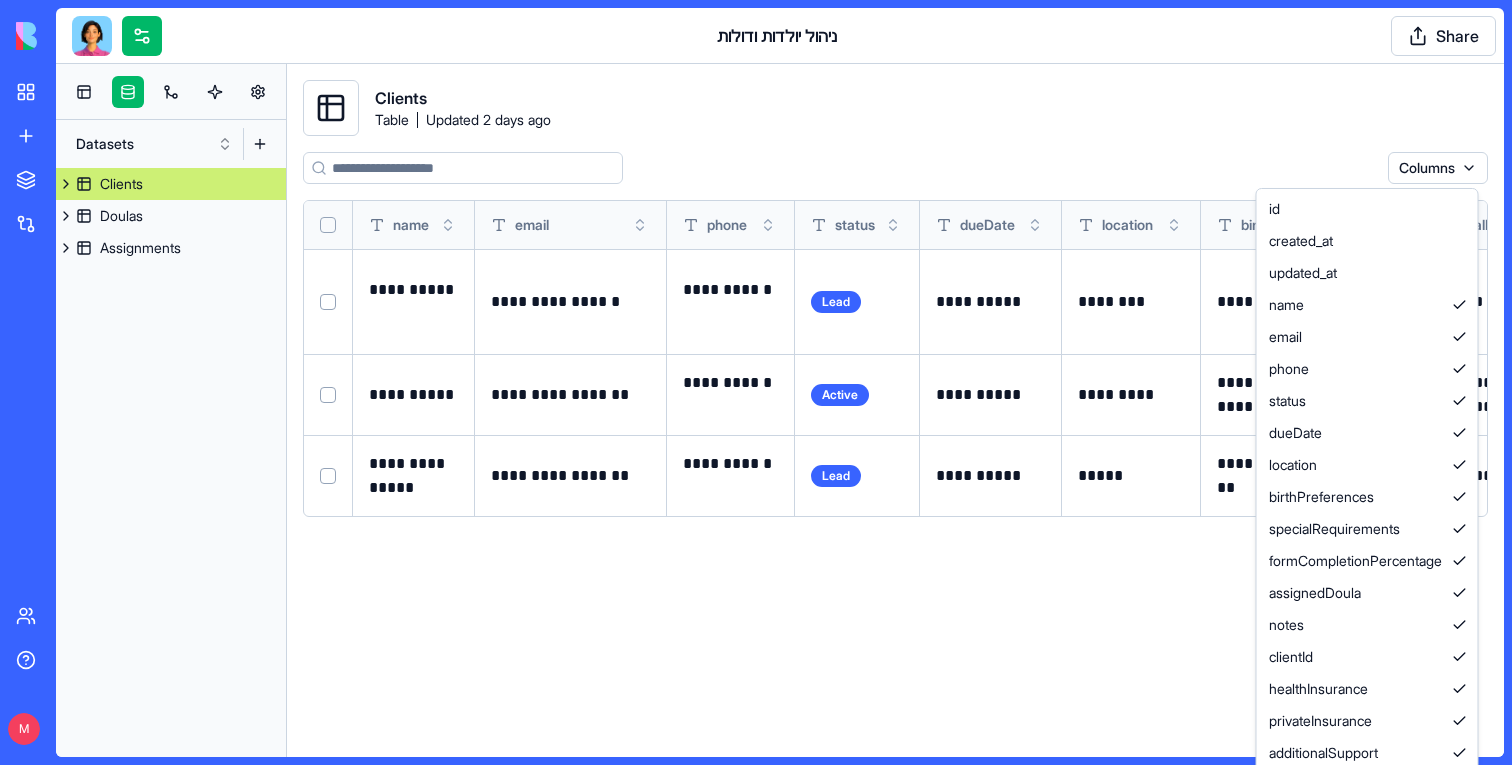 click on "BETA My workspace New App
To pick up a draggable item, press the space bar.
While dragging, use the arrow keys to move the item.
Press space again to drop the item in its new position, or press escape to cancel.
Marketplace Integrations Recent Patient Management System ניהול יולדות ודולות Social Media Content Generator TRY Team Help M Upgrade ניהול יולדות ודולות Share Datasets Clients Doulas Assignments Clients Table Updated 2 days ago Columns name email phone status dueDate location birthPreferences specialRequirements formCompletionPercentage assignedDoula notes clientId healthInsurance privateInsurance additionalSupport pets primaryLanguage pregnancyWeek isFirstChild numberOfChildren pregnancyComplications complicationDetails plannedBirthType postBirthHealthIssues dietaryRestrictions mainConcerns guidanceNeeds experienceLevel serviceExpectations homeEnvironment babySleepArrangements missingEquipment scheduleConsiderations bureaucraticNeeds importantInfo 24" at bounding box center (756, 382) 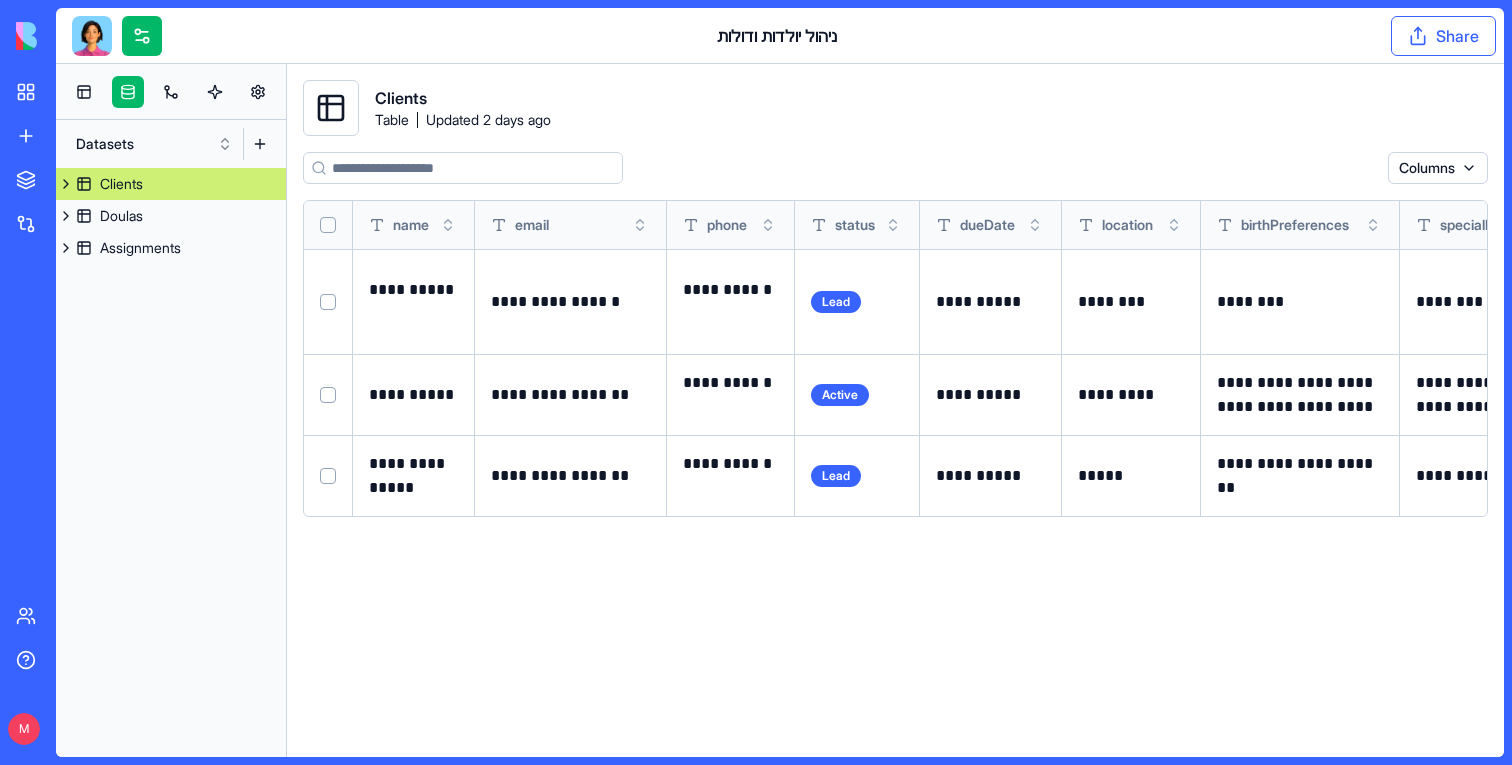 click on "Share" at bounding box center [1443, 36] 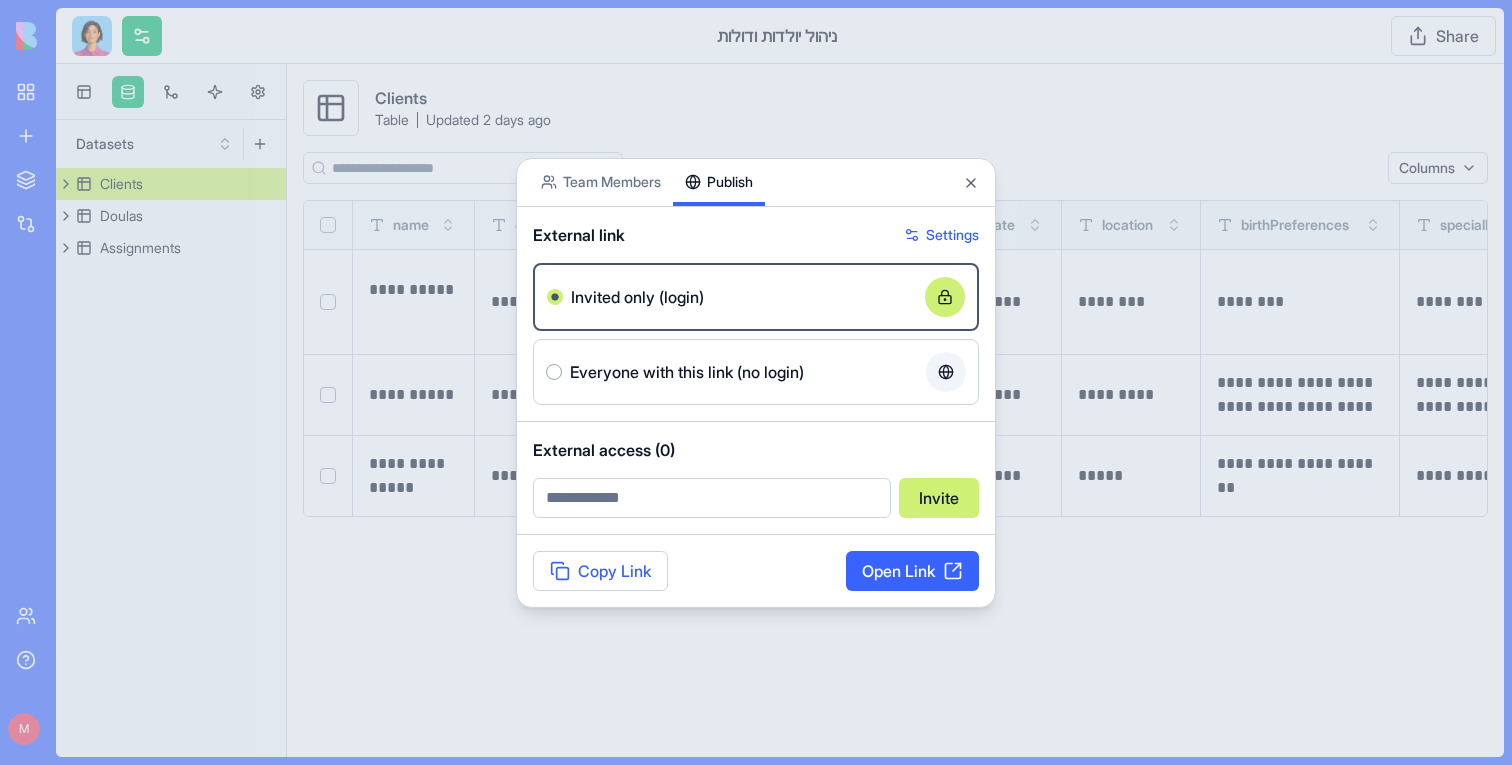 click at bounding box center [756, 382] 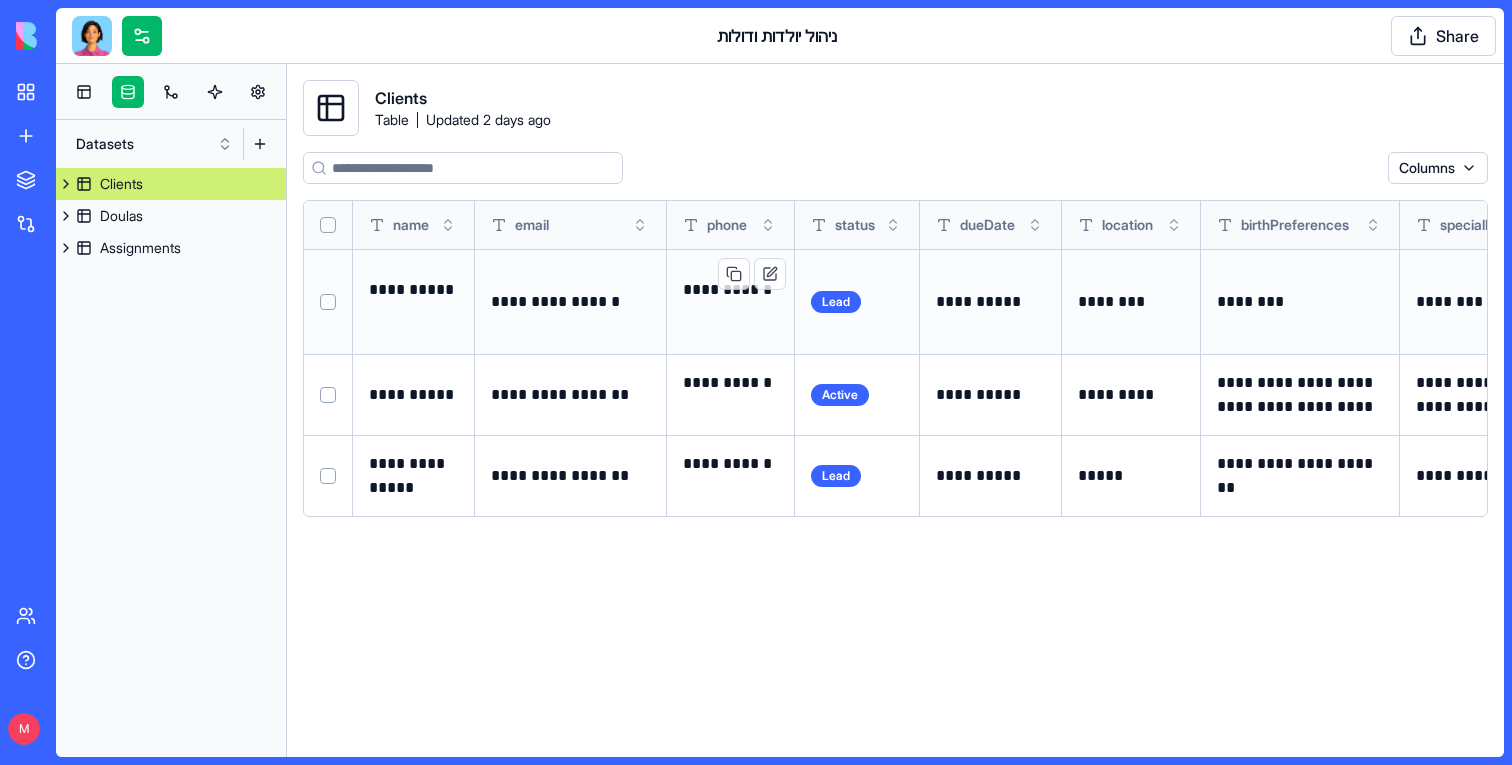 type 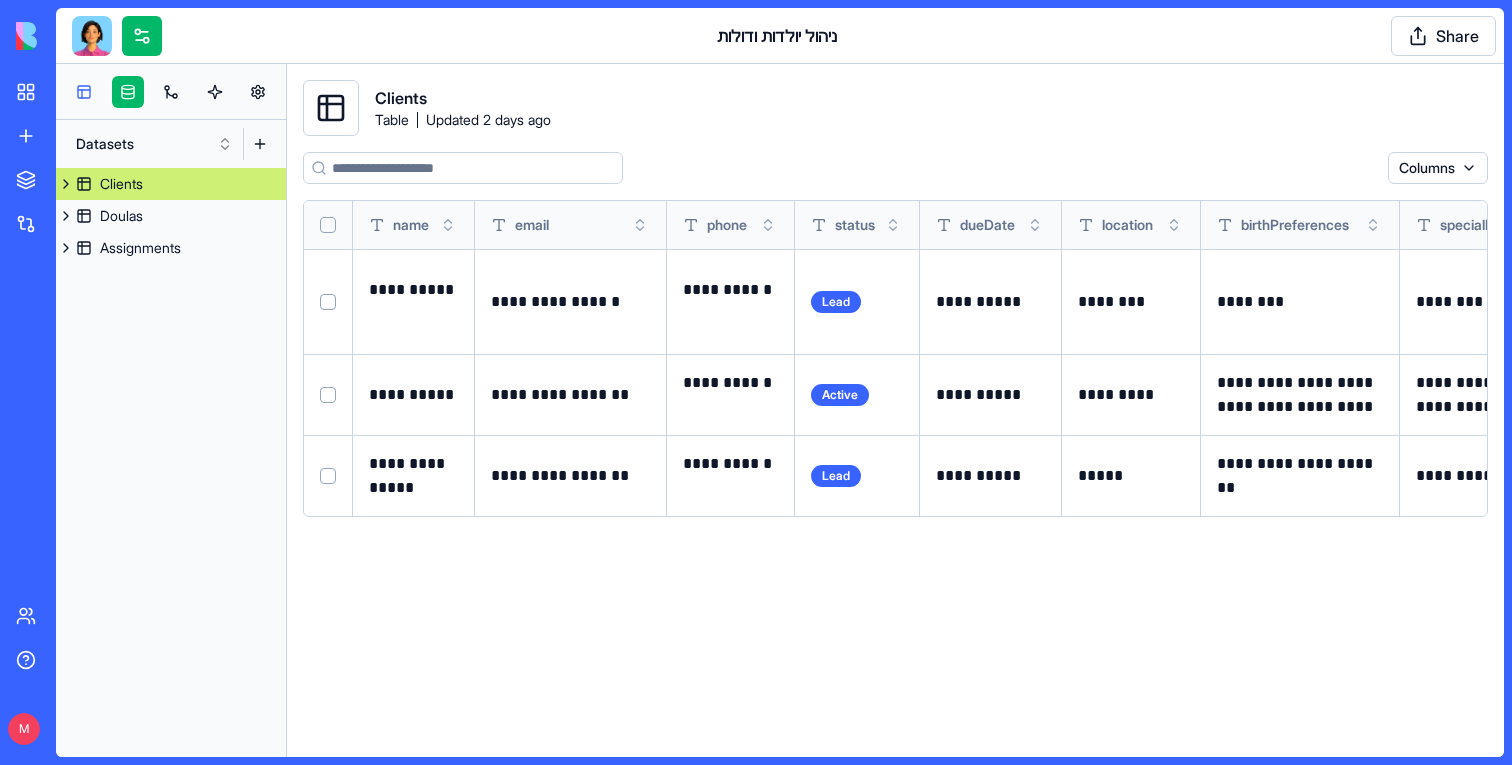 click at bounding box center (84, 92) 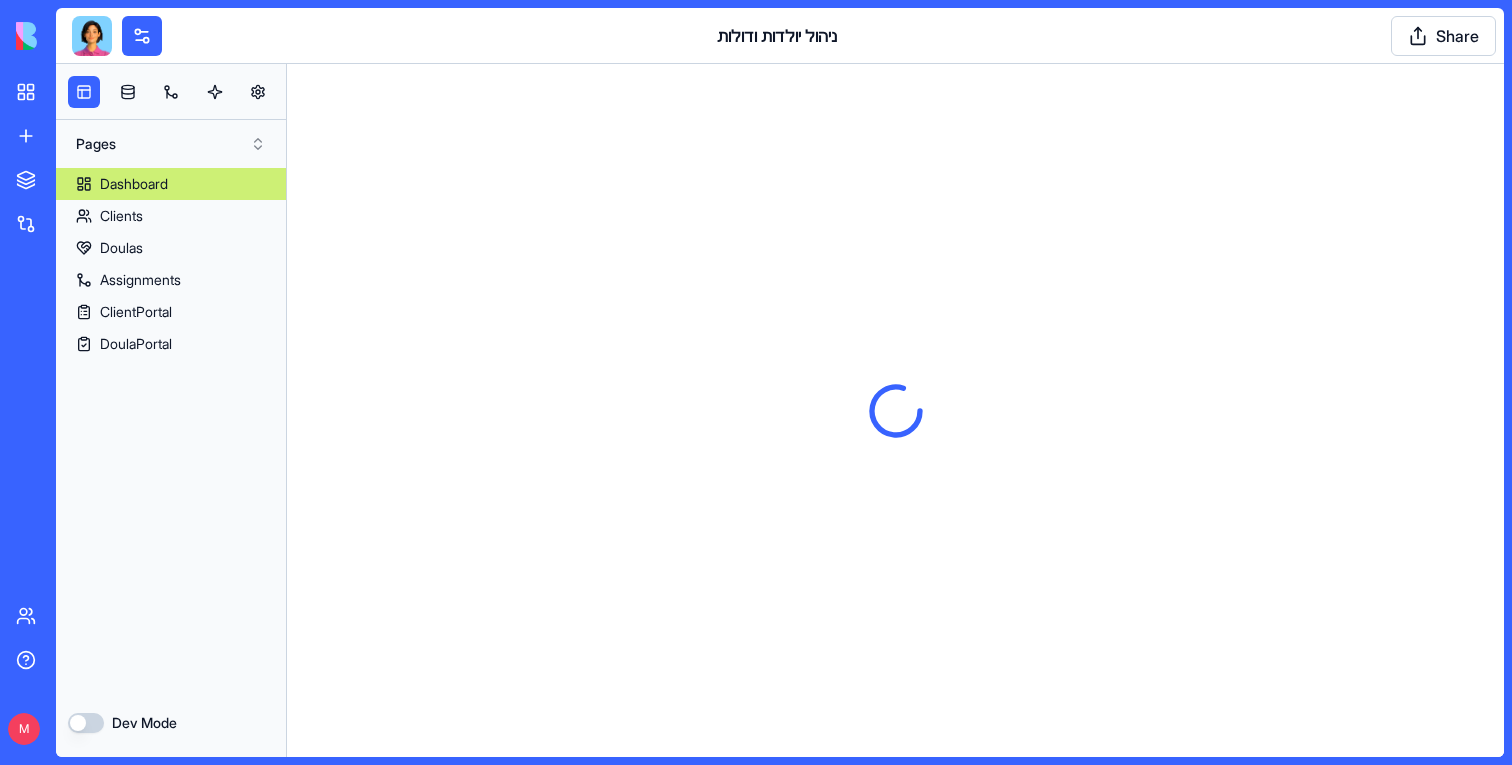 scroll, scrollTop: 0, scrollLeft: 0, axis: both 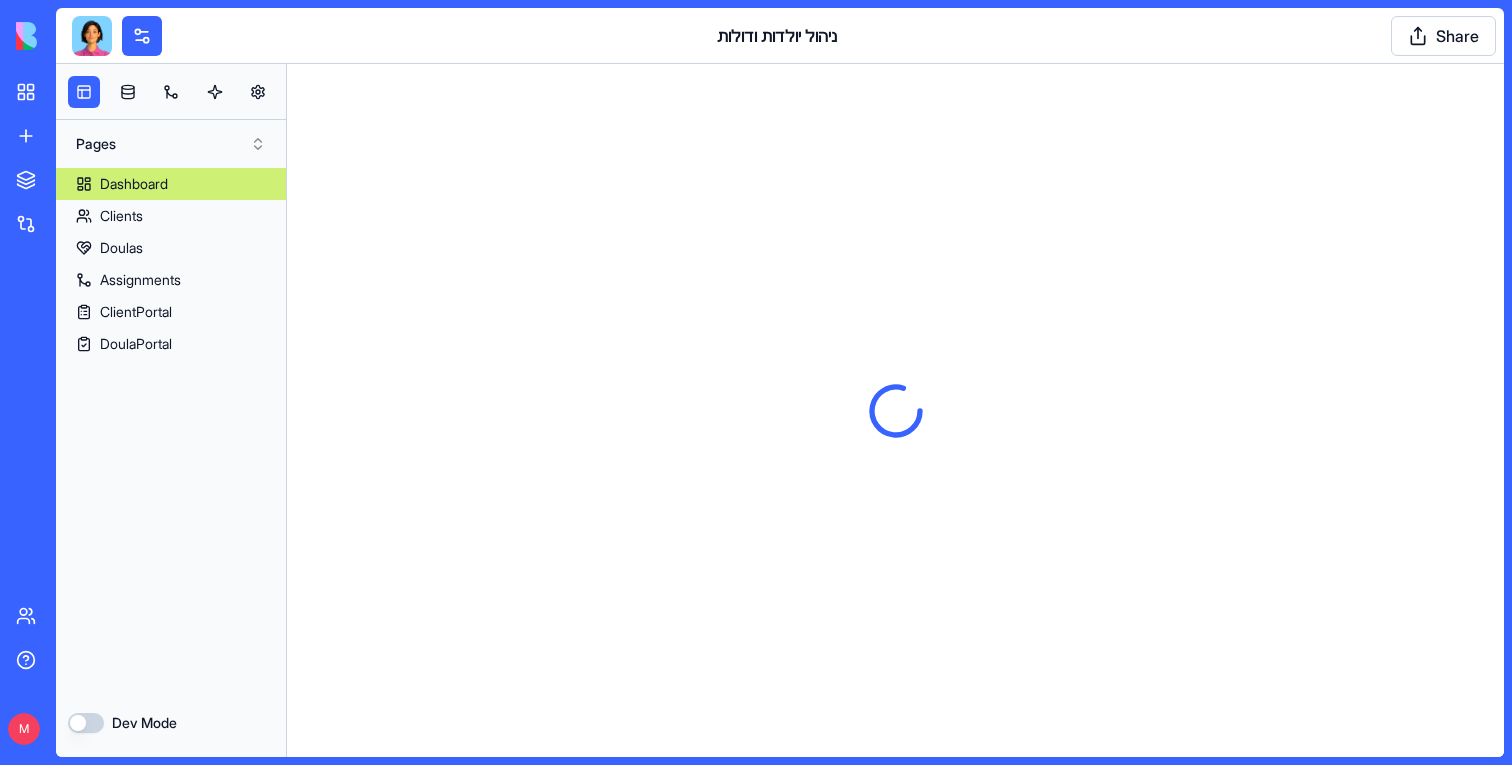 click on "Dashboard" at bounding box center [171, 184] 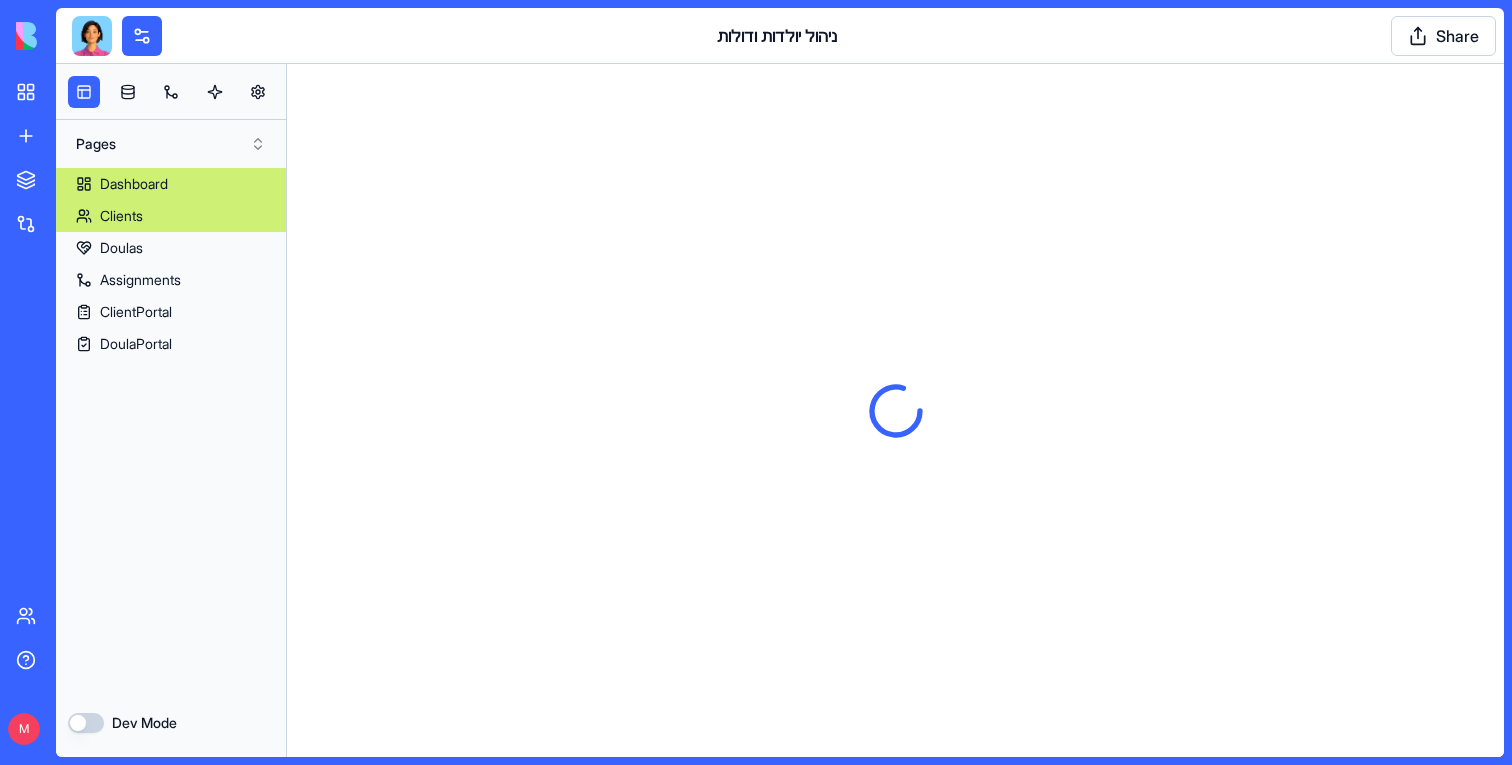 click on "Clients" at bounding box center [171, 216] 